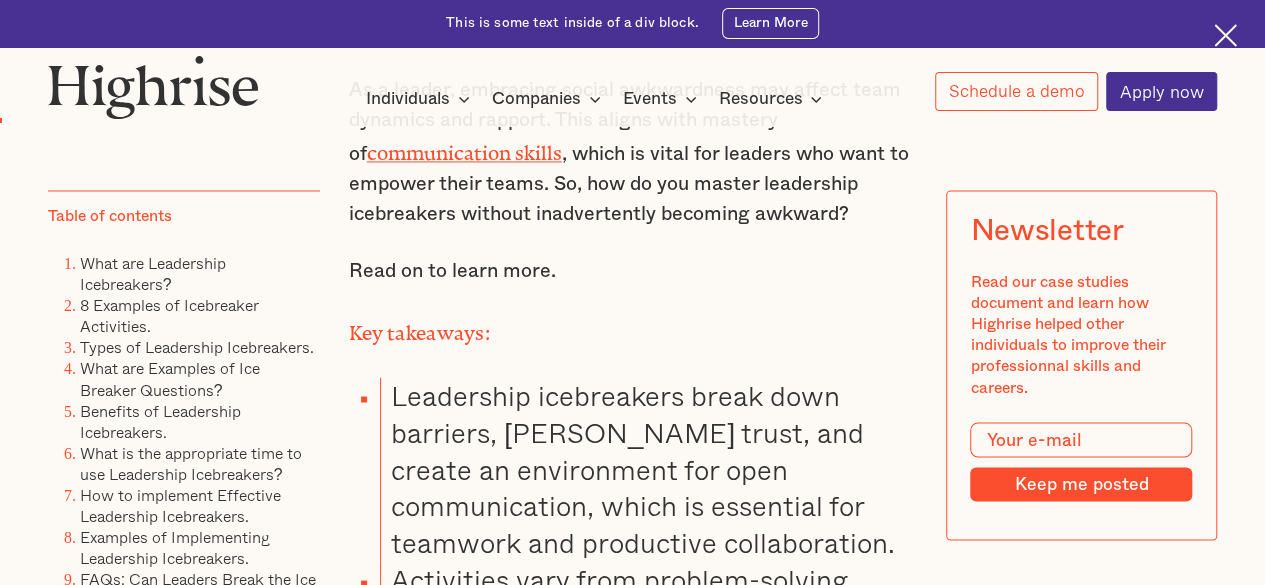 scroll, scrollTop: 1700, scrollLeft: 0, axis: vertical 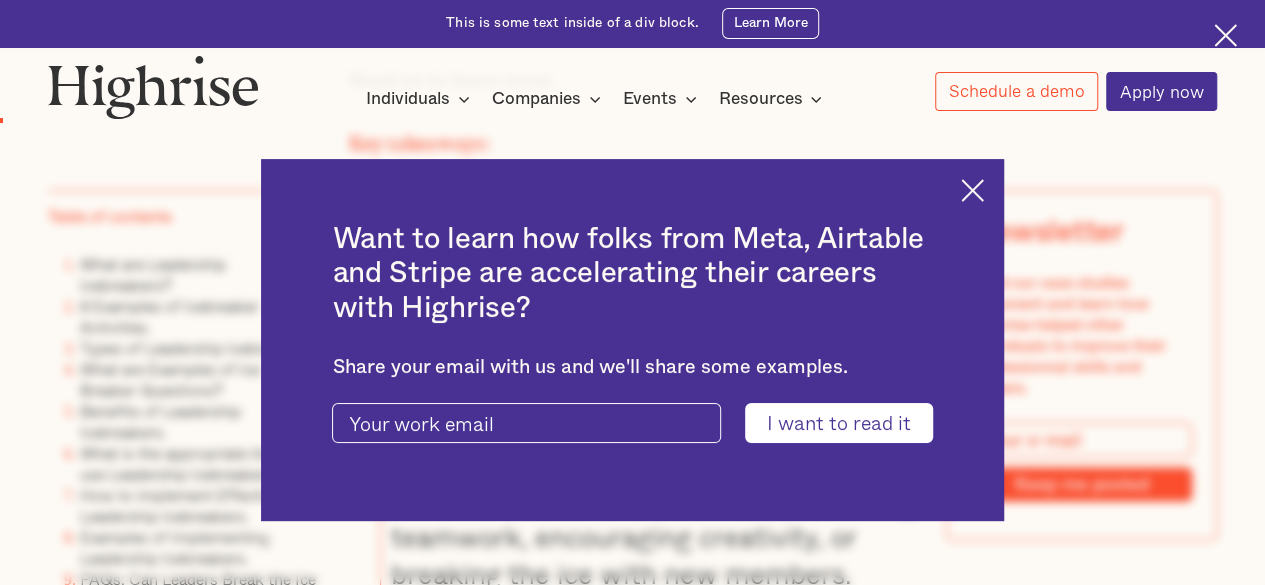 click at bounding box center [972, 190] 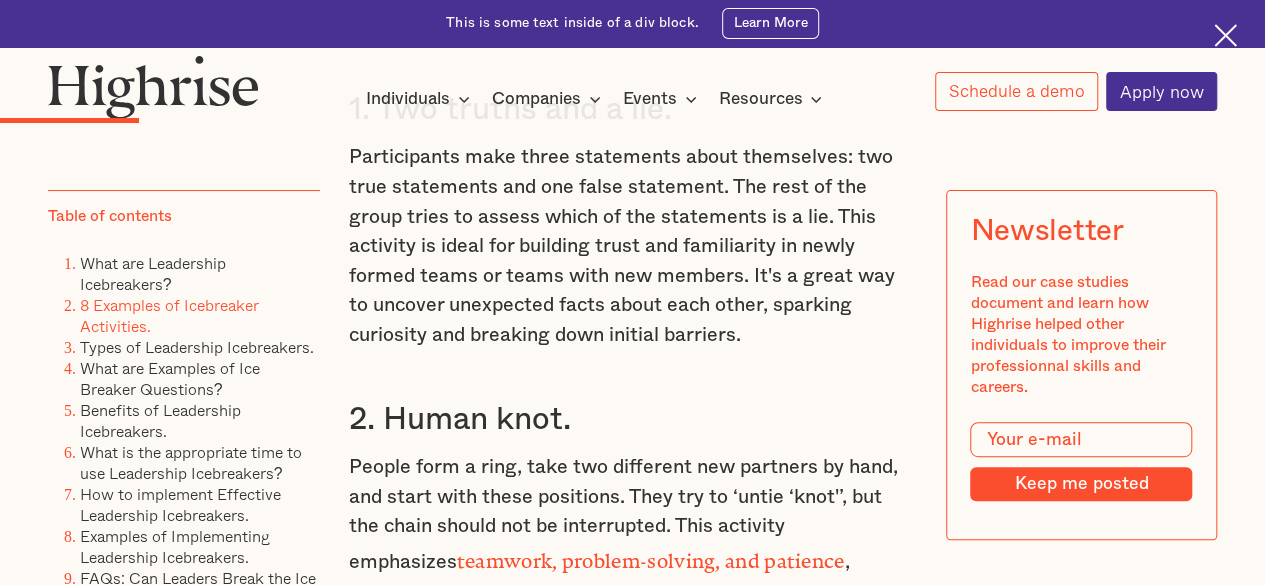 scroll, scrollTop: 3800, scrollLeft: 0, axis: vertical 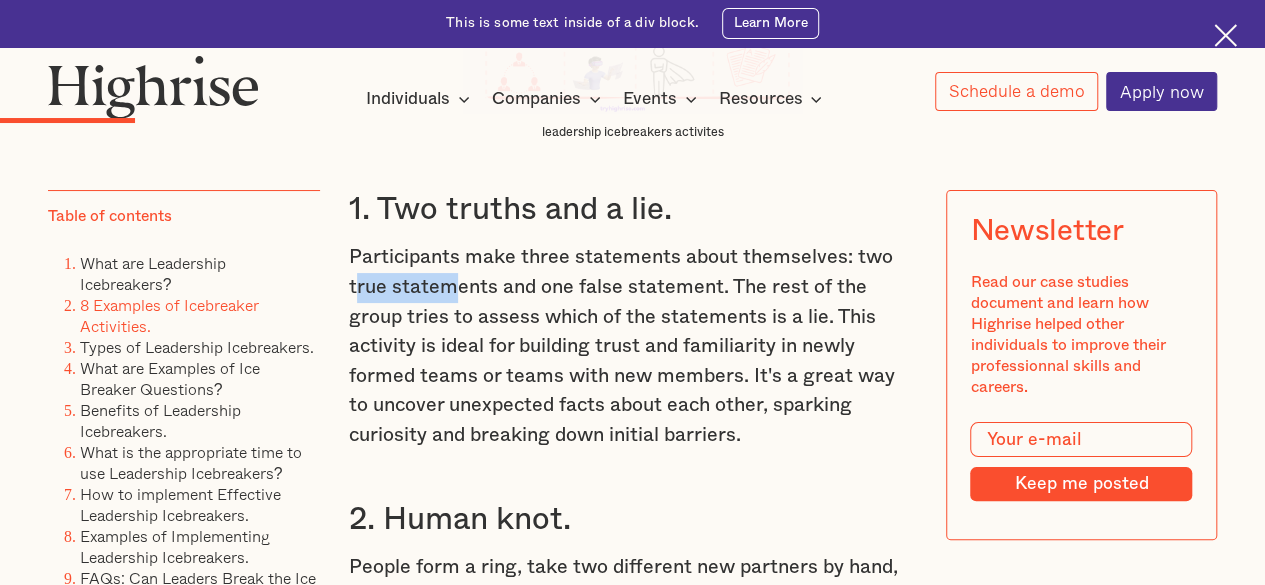 drag, startPoint x: 352, startPoint y: 305, endPoint x: 449, endPoint y: 309, distance: 97.082436 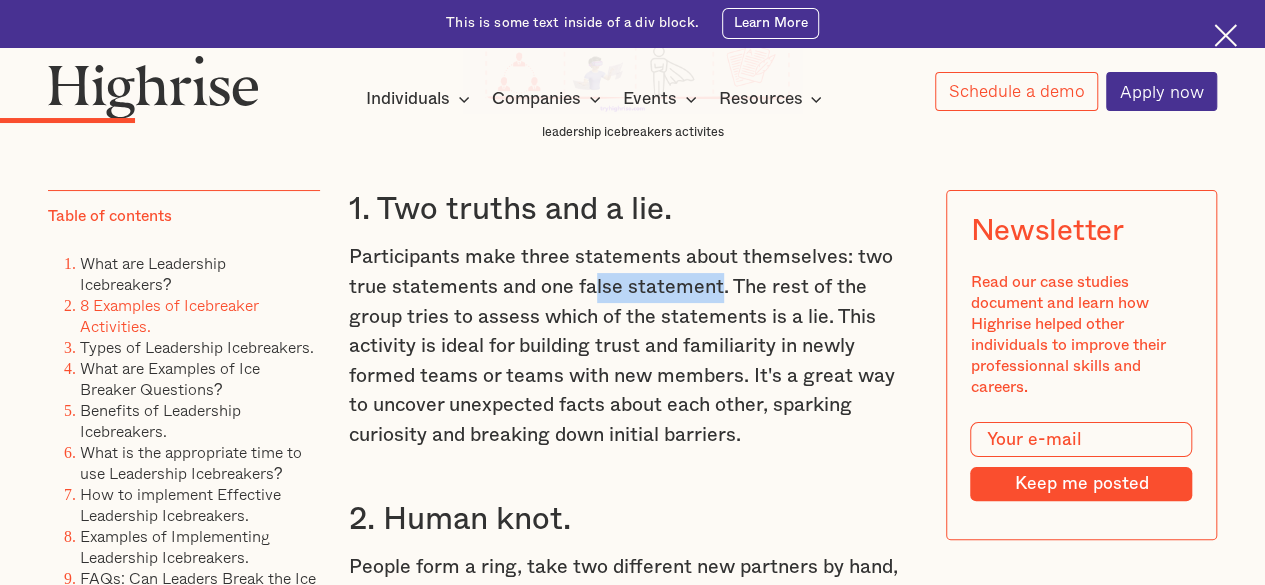 drag, startPoint x: 596, startPoint y: 312, endPoint x: 718, endPoint y: 318, distance: 122.14745 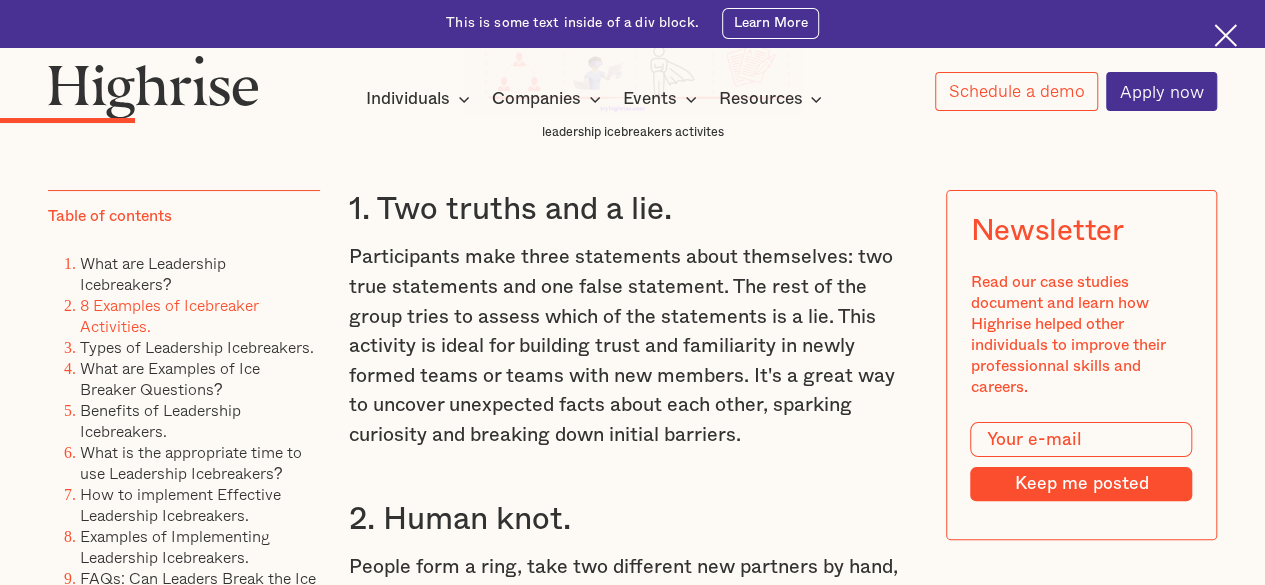 click on "Participants make three statements about themselves: two true statements and one false statement. The rest of the group tries to assess which of the statements is a lie. This activity is ideal for building trust and familiarity in newly formed teams or teams with new members. It's a great way to uncover unexpected facts about each other, sparking curiosity and breaking down initial barriers." at bounding box center [633, 346] 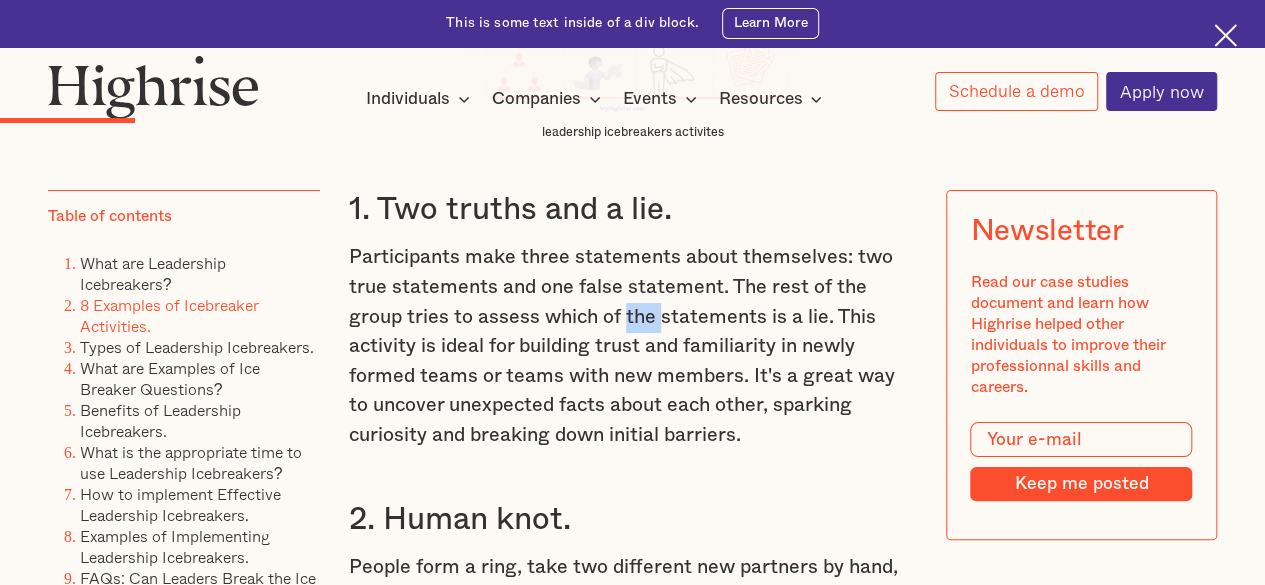 click on "Participants make three statements about themselves: two true statements and one false statement. The rest of the group tries to assess which of the statements is a lie. This activity is ideal for building trust and familiarity in newly formed teams or teams with new members. It's a great way to uncover unexpected facts about each other, sparking curiosity and breaking down initial barriers." at bounding box center [633, 346] 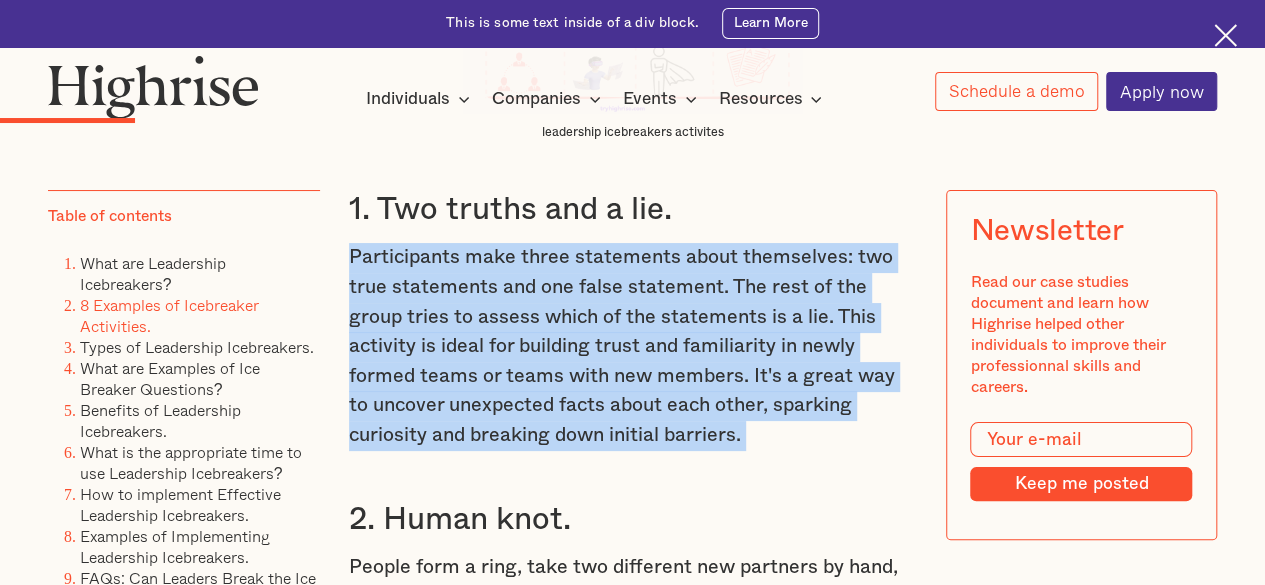 click on "Participants make three statements about themselves: two true statements and one false statement. The rest of the group tries to assess which of the statements is a lie. This activity is ideal for building trust and familiarity in newly formed teams or teams with new members. It's a great way to uncover unexpected facts about each other, sparking curiosity and breaking down initial barriers." at bounding box center [633, 346] 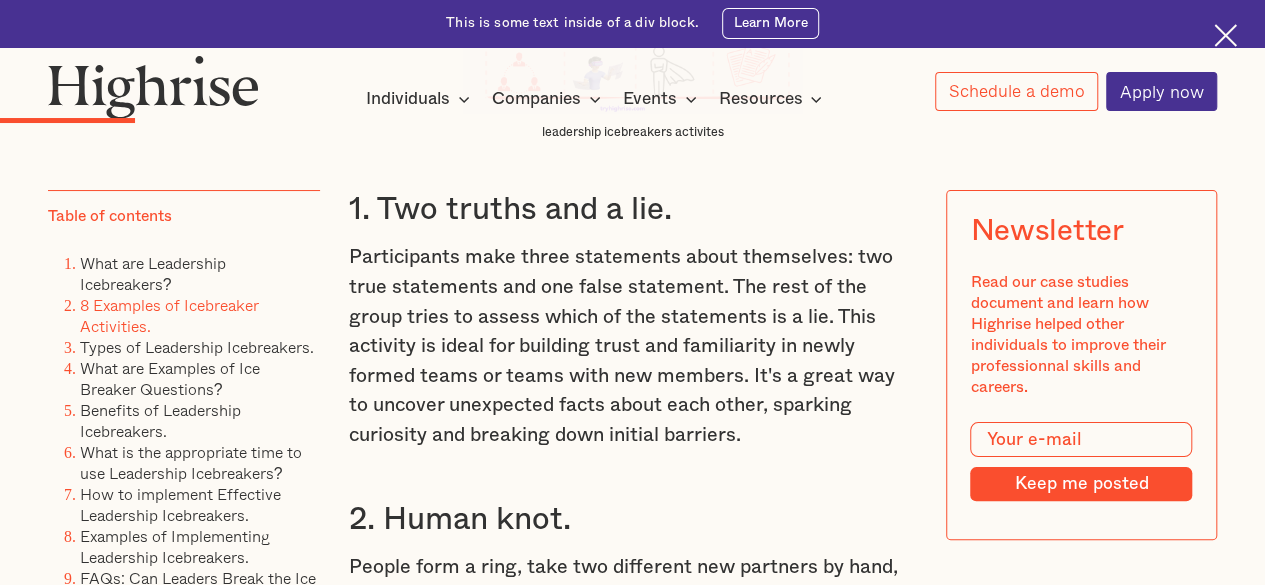 click on "Participants make three statements about themselves: two true statements and one false statement. The rest of the group tries to assess which of the statements is a lie. This activity is ideal for building trust and familiarity in newly formed teams or teams with new members. It's a great way to uncover unexpected facts about each other, sparking curiosity and breaking down initial barriers." at bounding box center (633, 346) 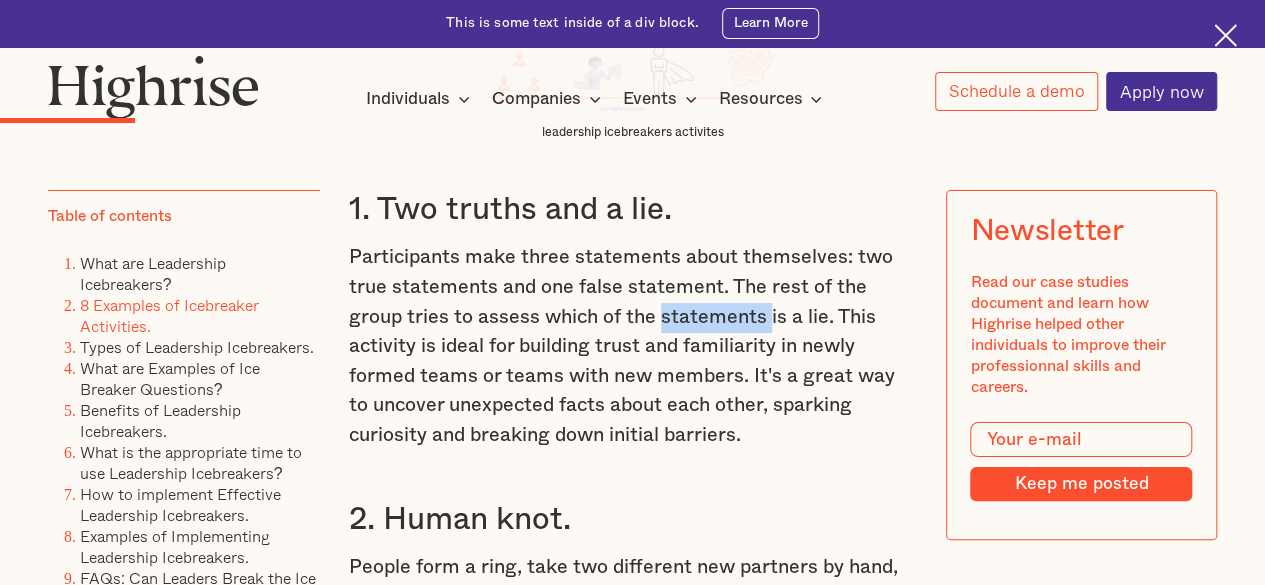 click on "Participants make three statements about themselves: two true statements and one false statement. The rest of the group tries to assess which of the statements is a lie. This activity is ideal for building trust and familiarity in newly formed teams or teams with new members. It's a great way to uncover unexpected facts about each other, sparking curiosity and breaking down initial barriers." at bounding box center (633, 346) 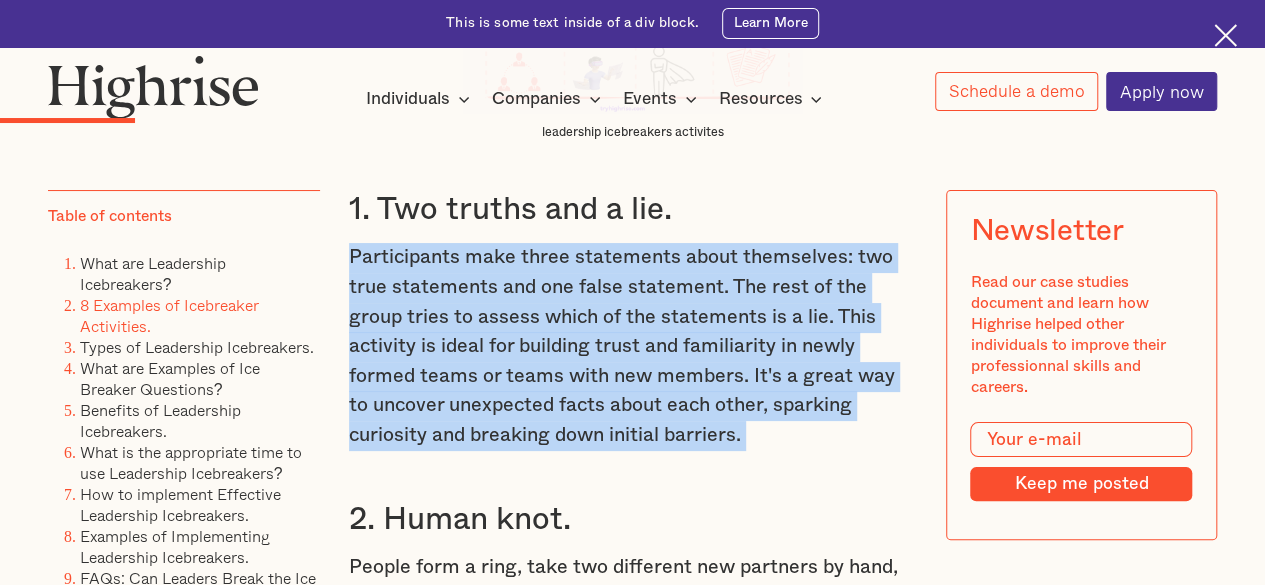 click on "Participants make three statements about themselves: two true statements and one false statement. The rest of the group tries to assess which of the statements is a lie. This activity is ideal for building trust and familiarity in newly formed teams or teams with new members. It's a great way to uncover unexpected facts about each other, sparking curiosity and breaking down initial barriers." at bounding box center (633, 346) 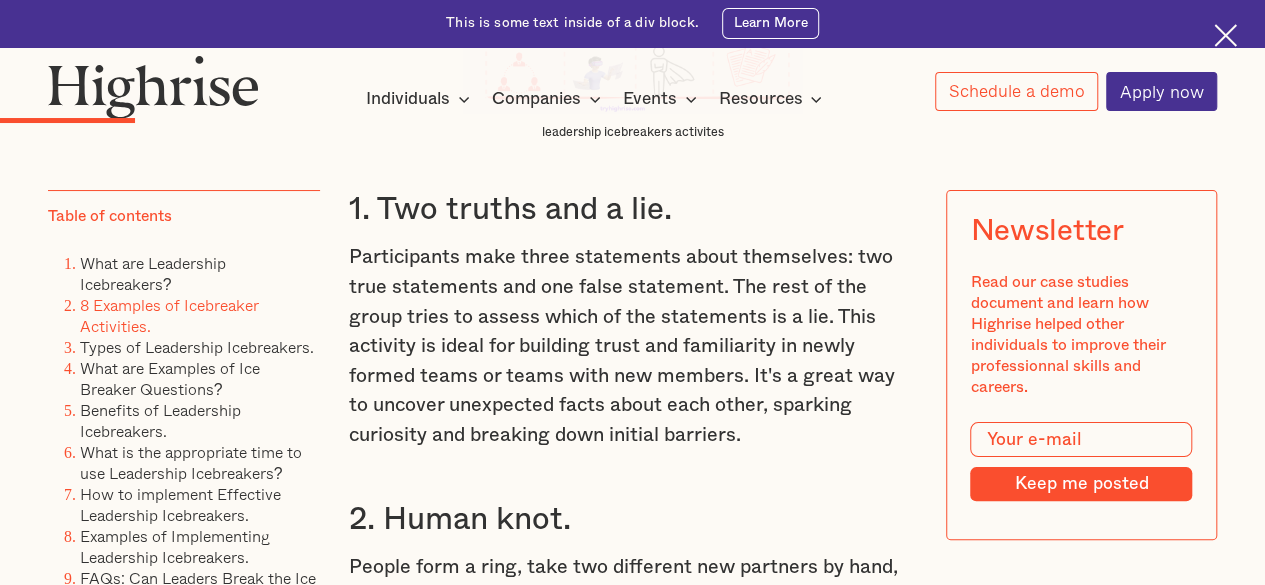 click on "What are Leadership Icebreakers? Leadership icebreakers are team activities designed to help group members create a  positive work environment , build rapport, and enhance communication. These activities establish bonds among participants, build trust, and set the stage for individuals to develop  leadership skills . Effective icebreaker activities can encourage open communication, break down barriers, and set the stage for productive  leadership training  or team-building sessions. , which may lay the groundwork for team collaboration. Leadership icebreakers are used to break barriers inhibiting accessible communication. They act as informal icebreakers that help participants relax because everyone is comfortable sharing their ideas and opinions. ‍ 8 Examples of Icebreaker Activities. leadership icebreakers activites 1. Two truths and a lie. 2. Human knot. teamwork, problem-solving, and patience , making it especially useful for  teams in fields like IT or engineering, where collaborative solutions are key" at bounding box center (633, 765) 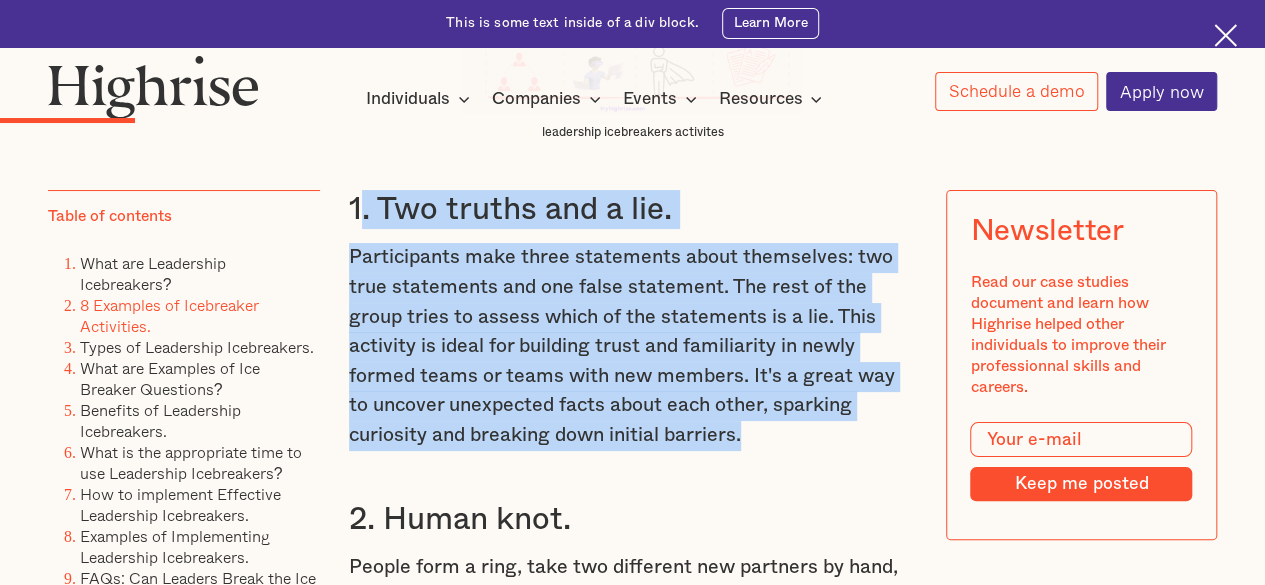 drag, startPoint x: 358, startPoint y: 227, endPoint x: 673, endPoint y: 451, distance: 386.52426 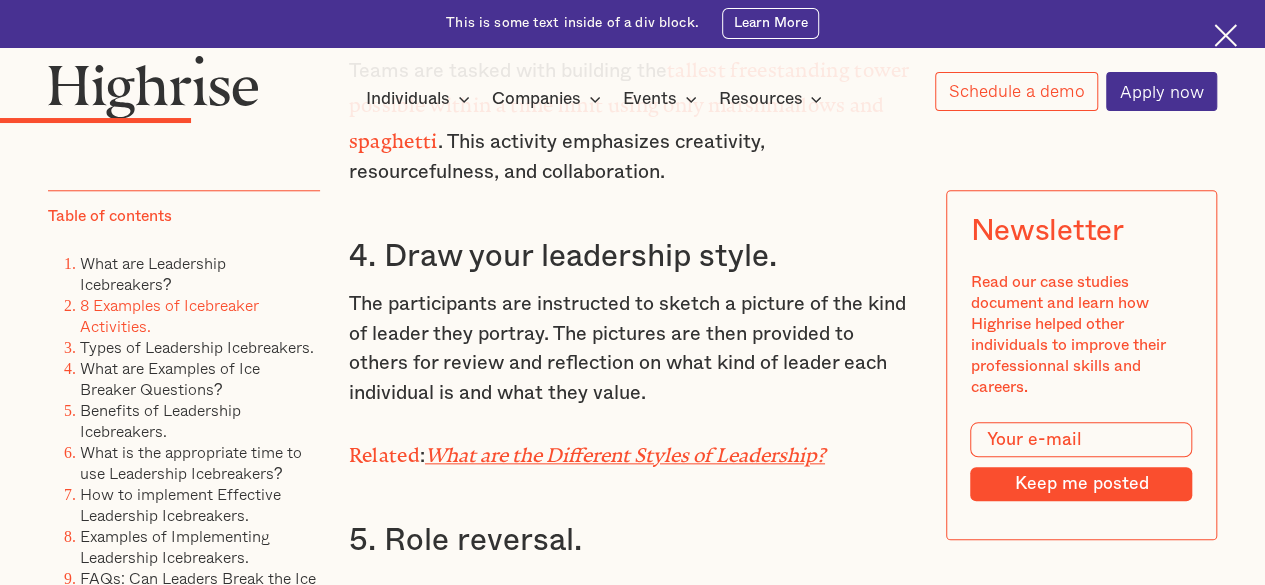 scroll, scrollTop: 4700, scrollLeft: 0, axis: vertical 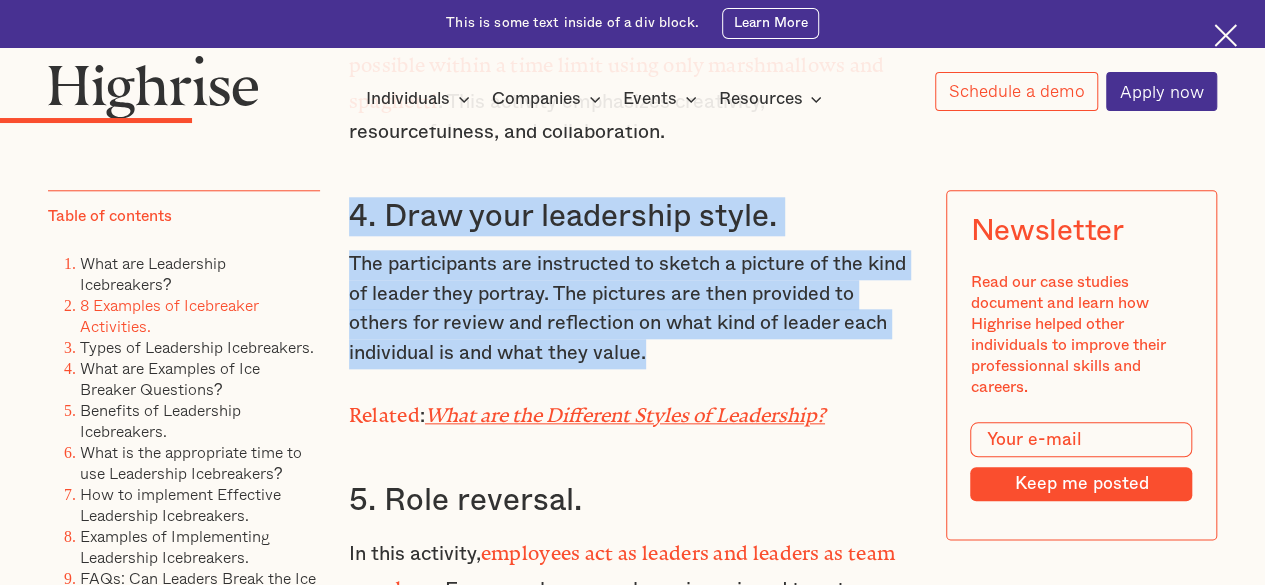drag, startPoint x: 344, startPoint y: 202, endPoint x: 680, endPoint y: 371, distance: 376.1077 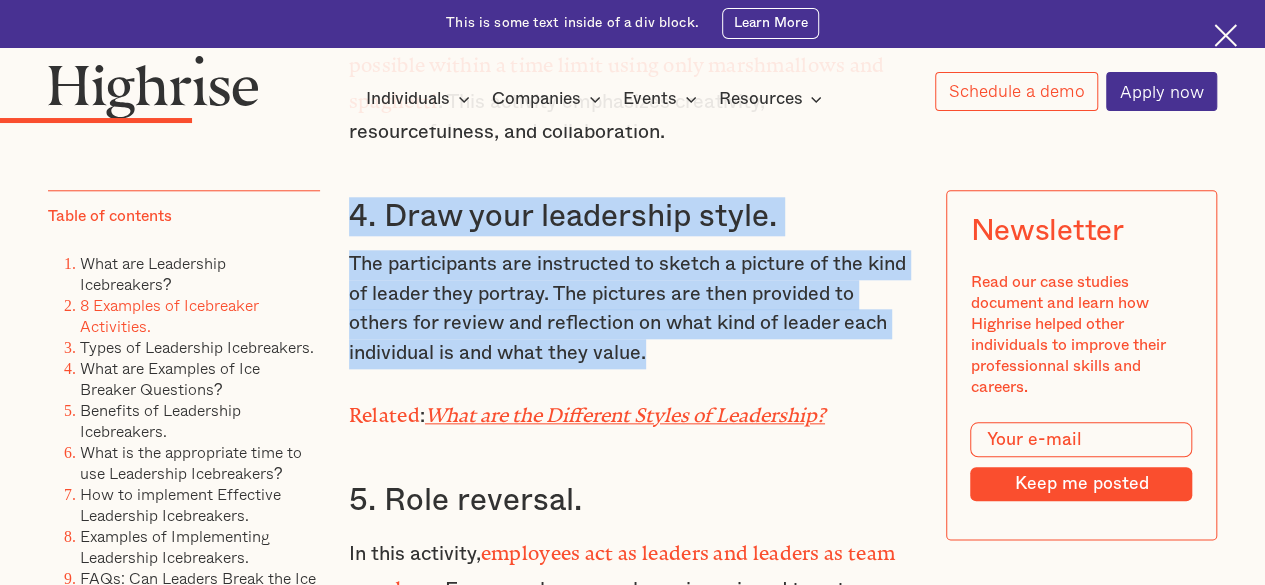 click on "Have you ever been in an awkward situation that is almost palpable? In those moments, you can either embrace the awkwardness or use social skills—like icebreakers—to ease the tension. For those in leadership roles, the latter is the way to go. Why does this matter? As a leader, embracing social awkwardness may affect team dynamics and rapport. This aligns with mastery of  communication skills , which is vital for leaders who want to empower their teams. So, how do you master leadership icebreakers without inadvertently becoming awkward? Read on to learn more. Key takeaways: Leadership icebreakers break down barriers, [PERSON_NAME] trust, and create an environment for open communication, which is essential for teamwork and productive collaboration. Activities vary from problem-solving games to creativity-boosting exercises and introductions, each tailored to different team needs—such as enhancing teamwork, encouraging creativity, or breaking the ice with new members. What are Leadership Icebreakers? . ‍ :  ." at bounding box center (632, 6910) 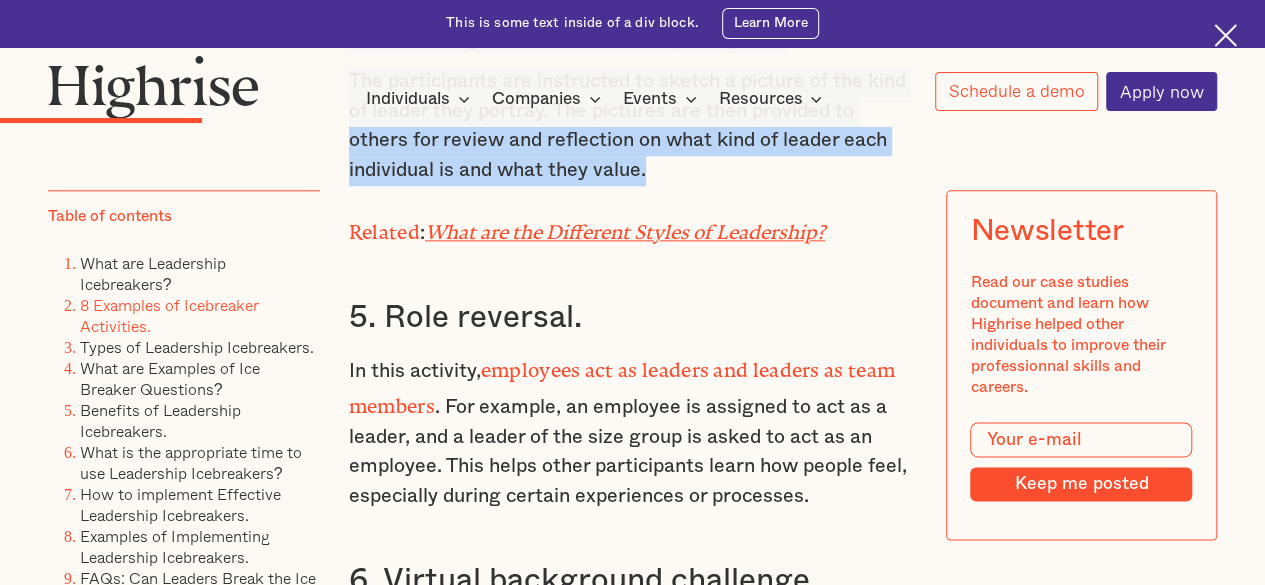 scroll, scrollTop: 4900, scrollLeft: 0, axis: vertical 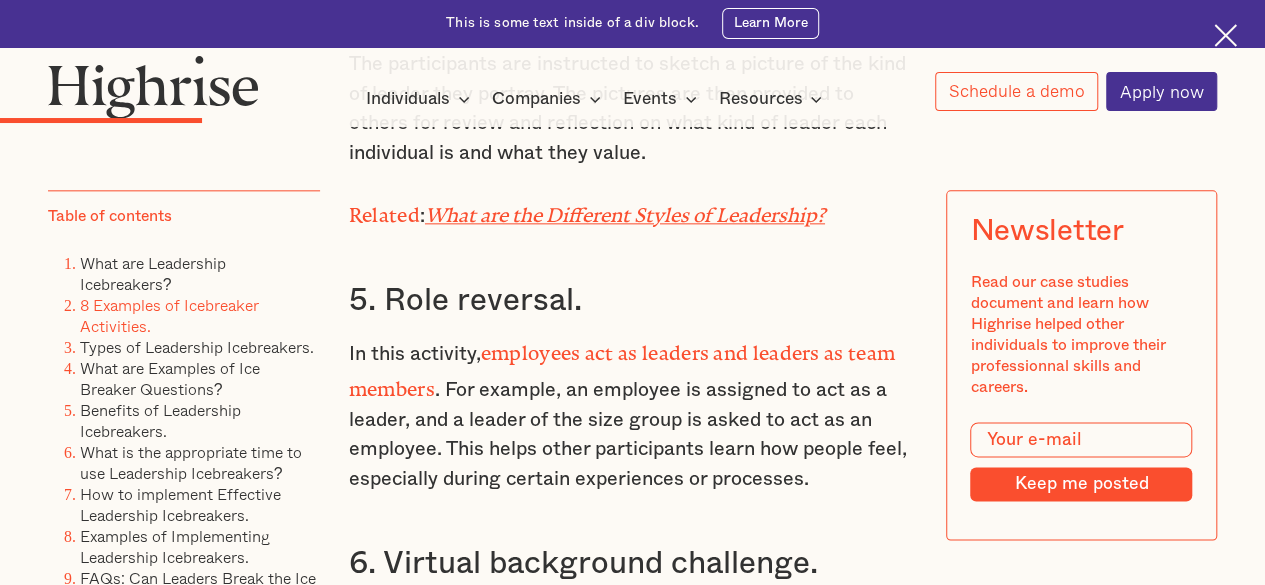 click on "What are Leadership Icebreakers? Leadership icebreakers are team activities designed to help group members create a  positive work environment , build rapport, and enhance communication. These activities establish bonds among participants, build trust, and set the stage for individuals to develop  leadership skills . Effective icebreaker activities can encourage open communication, break down barriers, and set the stage for productive  leadership training  or team-building sessions. , which may lay the groundwork for team collaboration. Leadership icebreakers are used to break barriers inhibiting accessible communication. They act as informal icebreakers that help participants relax because everyone is comfortable sharing their ideas and opinions. ‍ 8 Examples of Icebreaker Activities. leadership icebreakers activites 1. Two truths and a lie. 2. Human knot. teamwork, problem-solving, and patience , making it especially useful for  teams in fields like IT or engineering, where collaborative solutions are key" at bounding box center (633, -335) 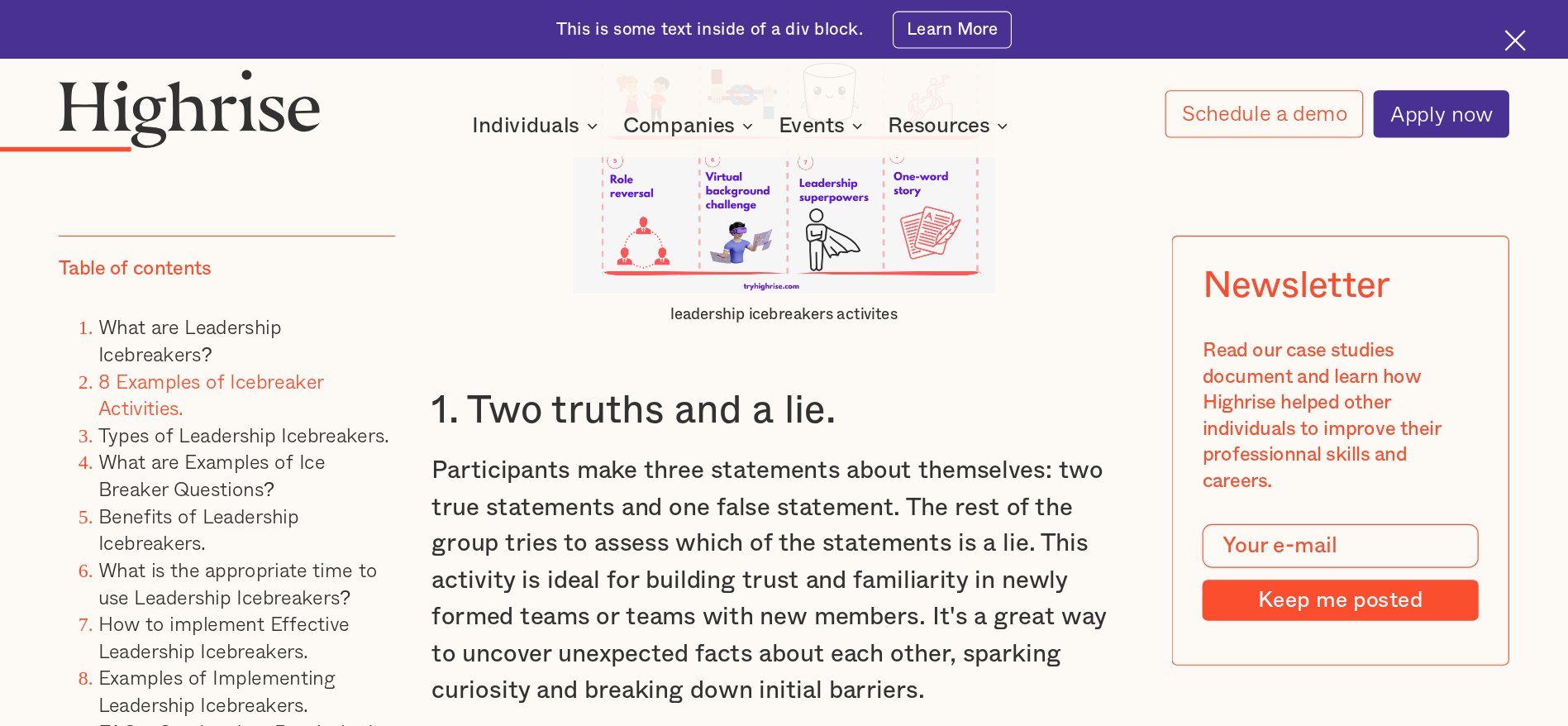scroll, scrollTop: 4052, scrollLeft: 0, axis: vertical 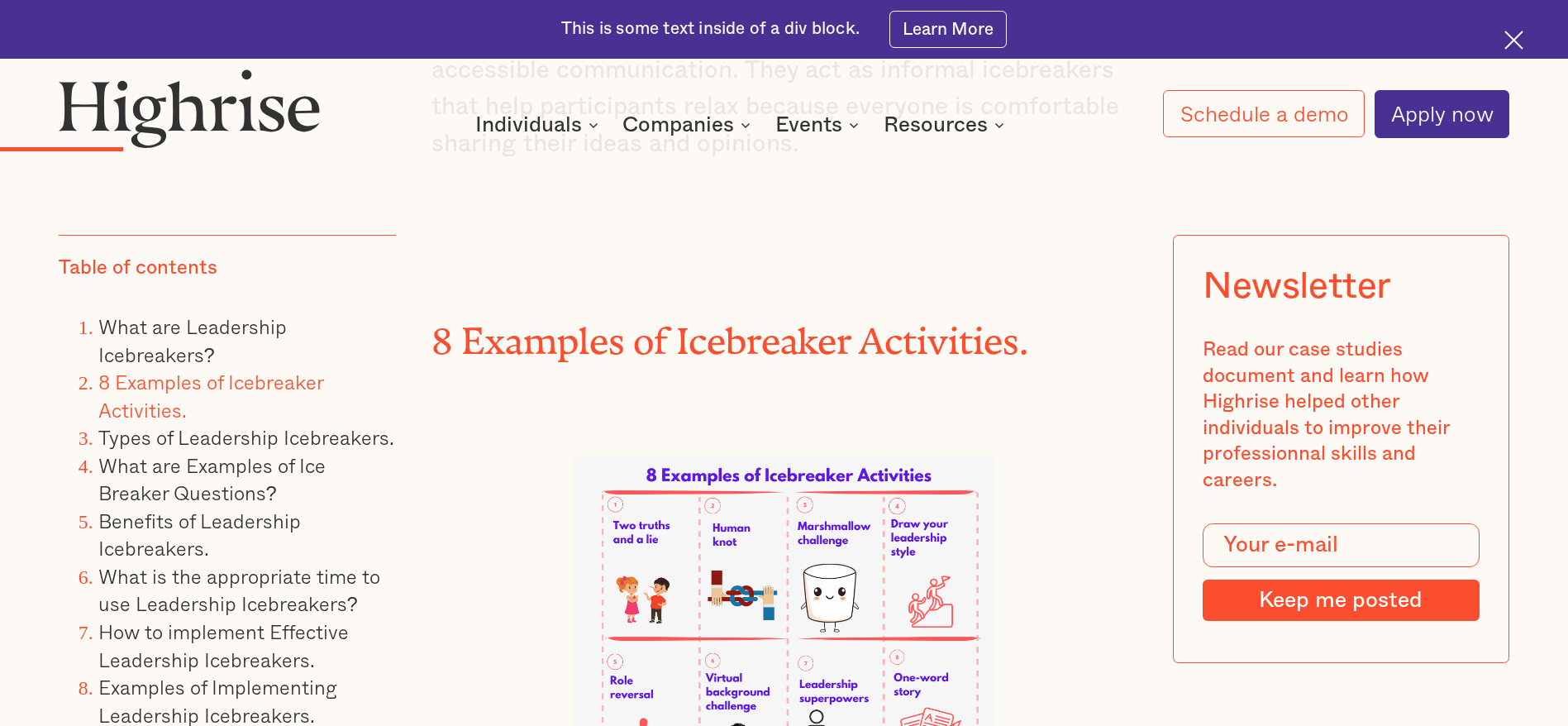 drag, startPoint x: 1261, startPoint y: 2, endPoint x: 1082, endPoint y: 547, distance: 573.64275 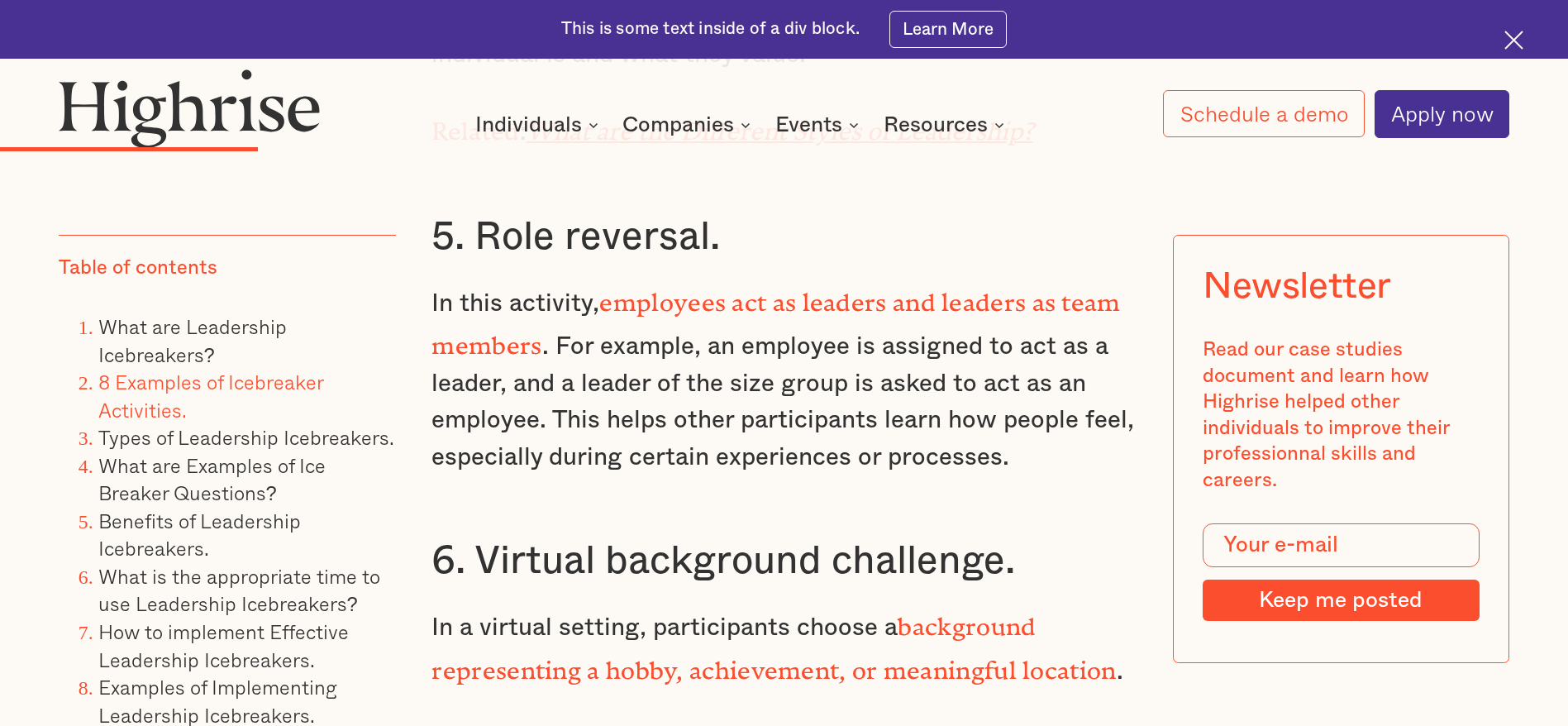 scroll, scrollTop: 6160, scrollLeft: 0, axis: vertical 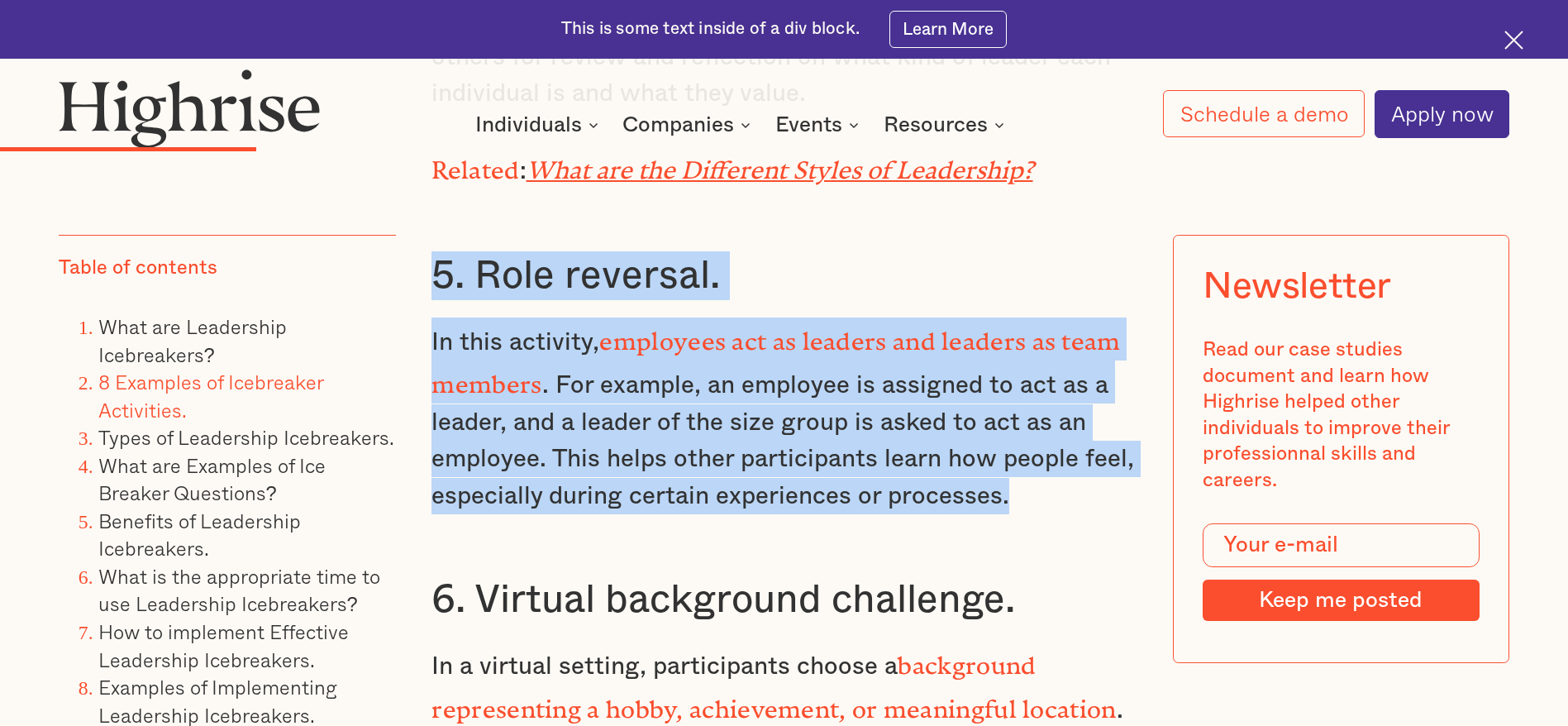 drag, startPoint x: 432, startPoint y: 287, endPoint x: 1075, endPoint y: 516, distance: 682.5614 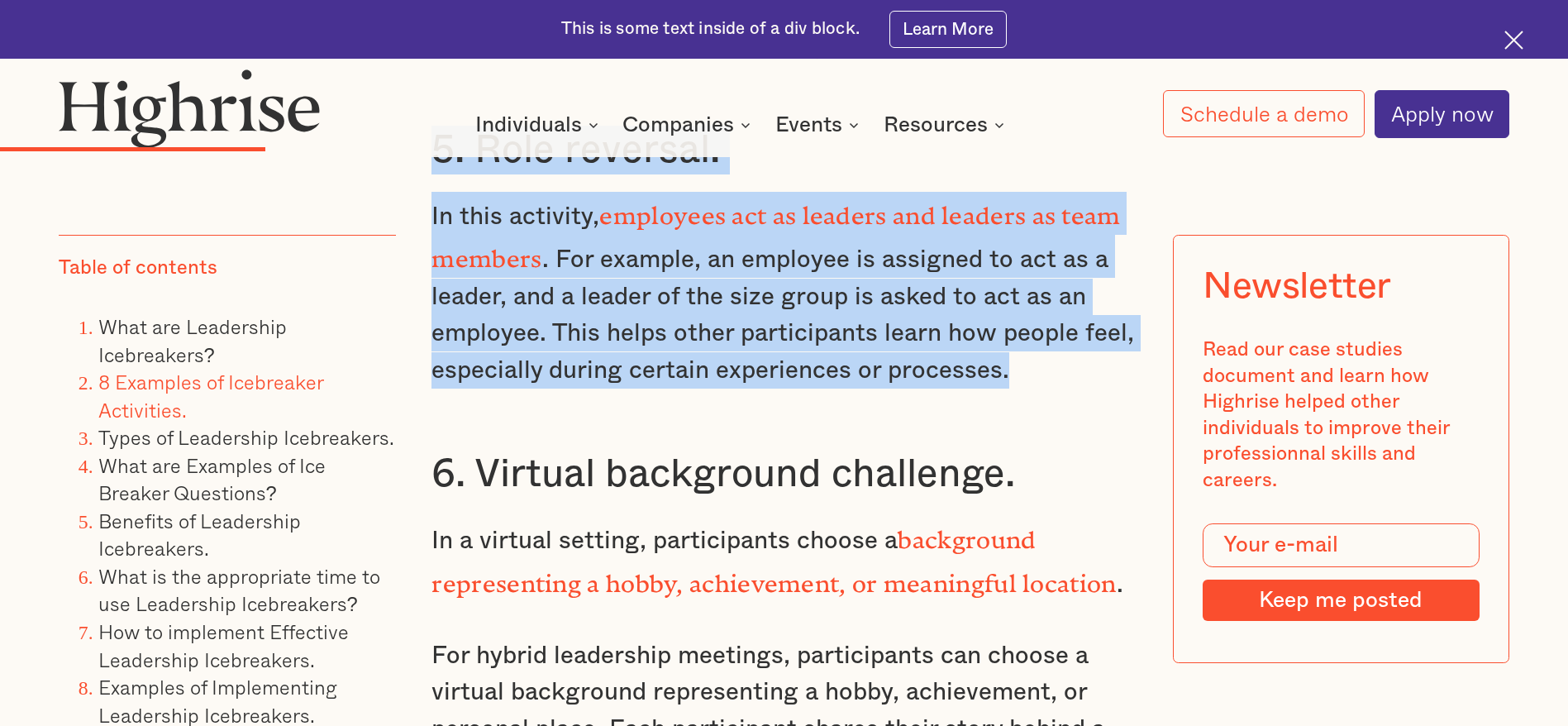 scroll, scrollTop: 6532, scrollLeft: 0, axis: vertical 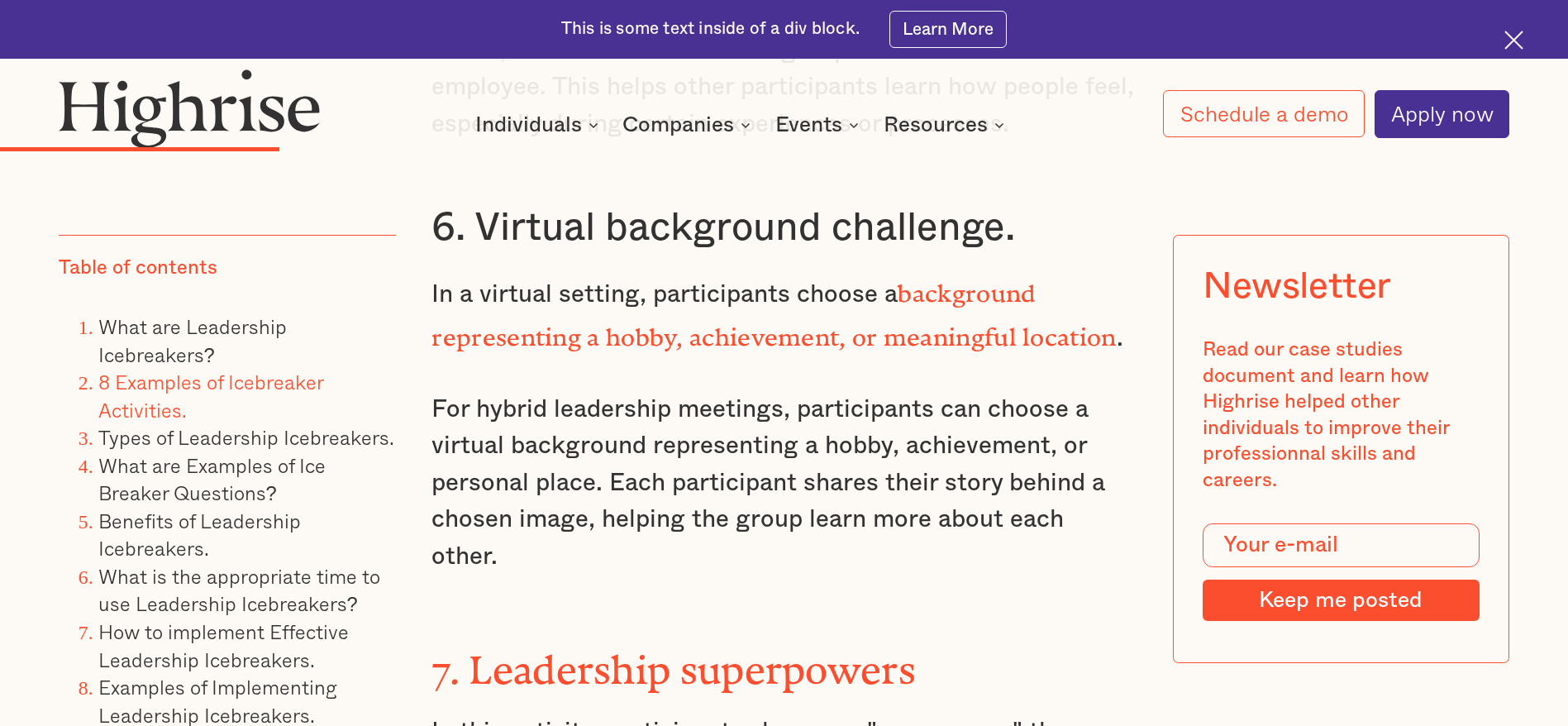 click on "background representing a hobby, achievement, or meaningful location" at bounding box center [774, 308] 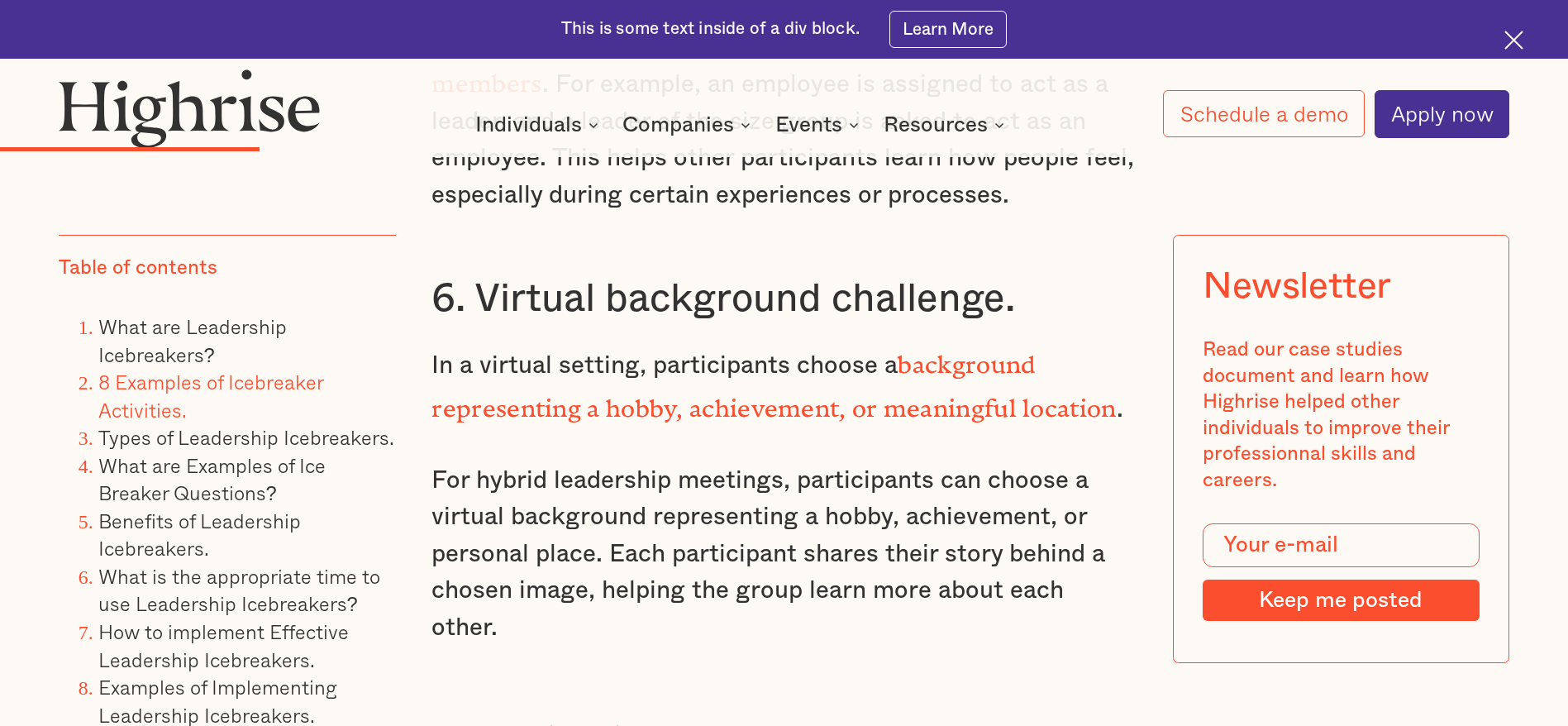 scroll, scrollTop: 6160, scrollLeft: 0, axis: vertical 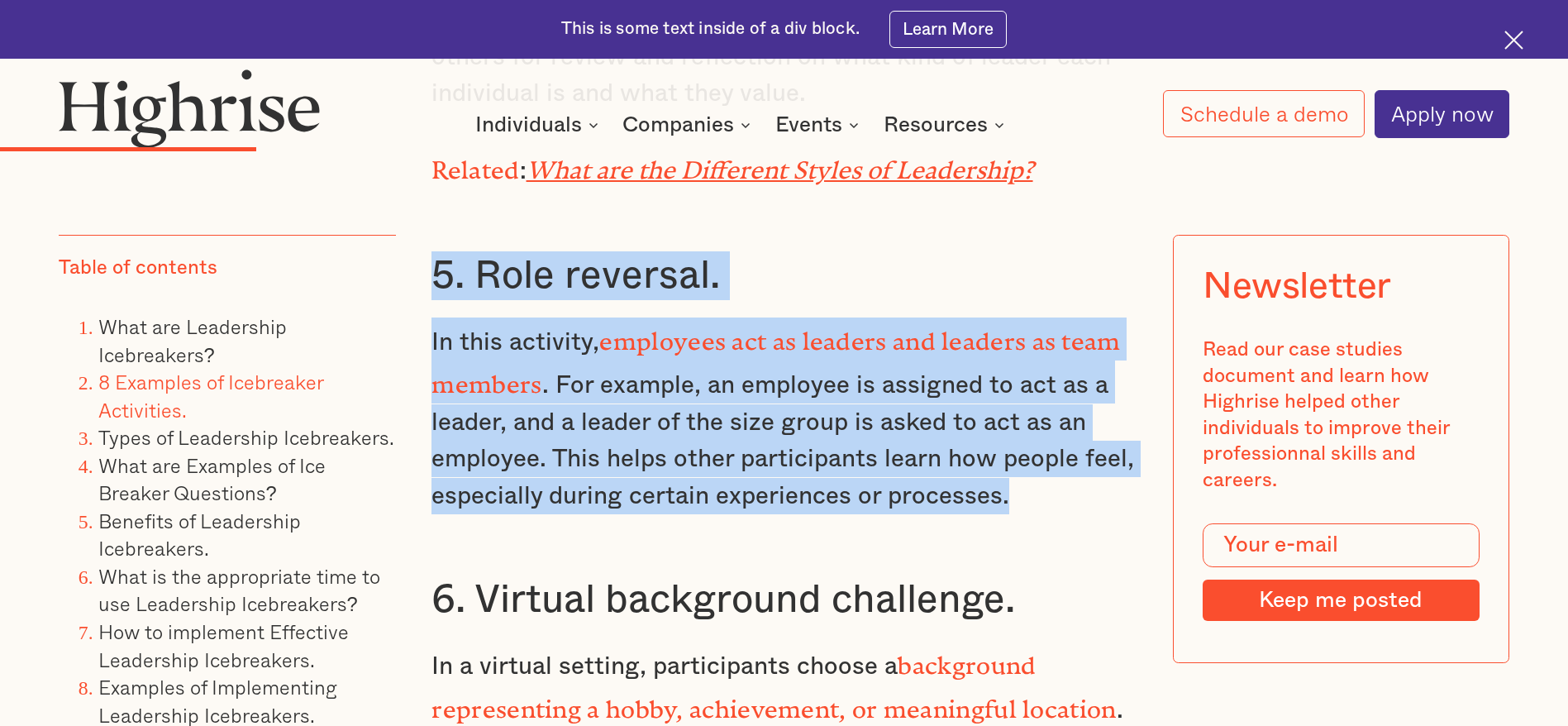 drag, startPoint x: 413, startPoint y: 276, endPoint x: 1054, endPoint y: 508, distance: 681.6927 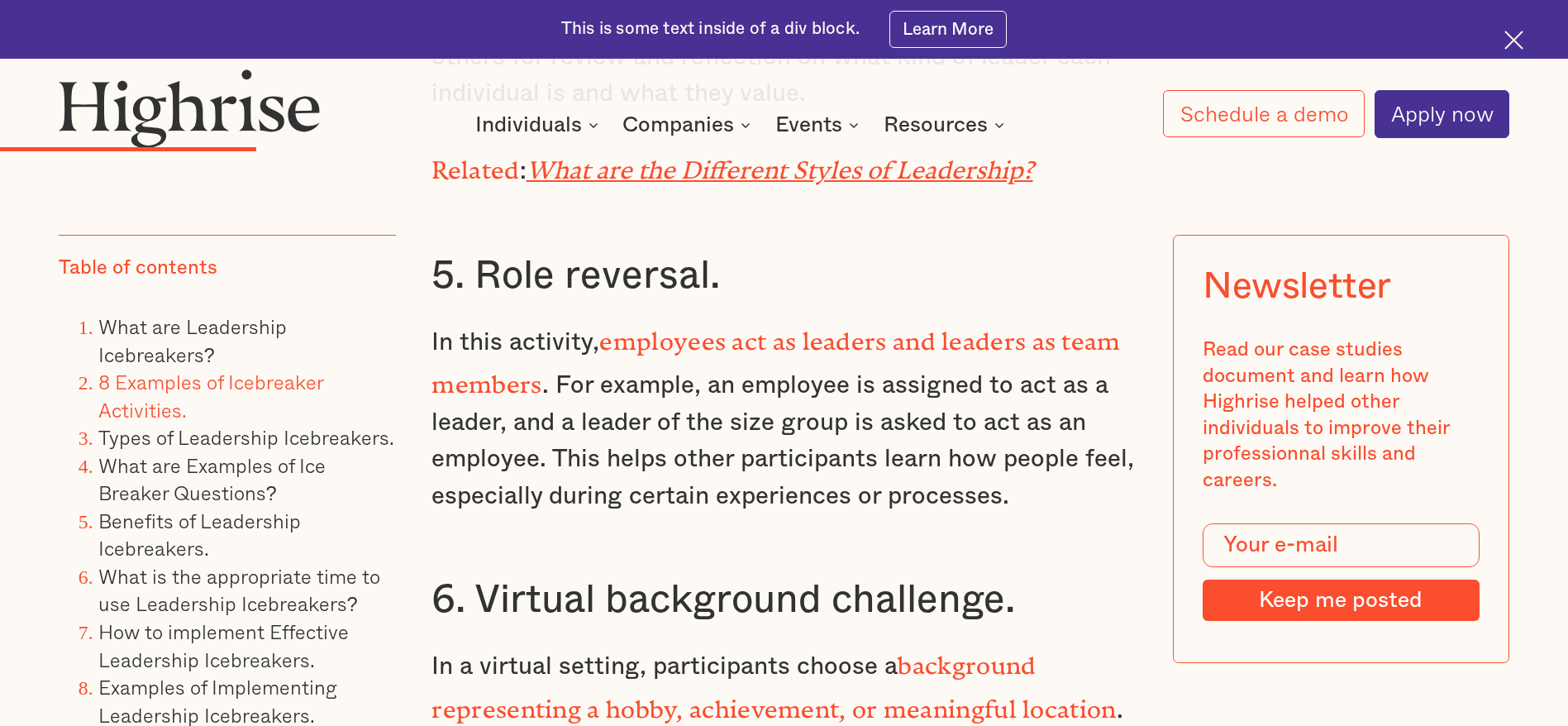 click on "What are Leadership Icebreakers? Leadership icebreakers are team activities designed to help group members create a  positive work environment , build rapport, and enhance communication. These activities establish bonds among participants, build trust, and set the stage for individuals to develop  leadership skills . Effective icebreaker activities can encourage open communication, break down barriers, and set the stage for productive  leadership training  or team-building sessions. , which may lay the groundwork for team collaboration. Leadership icebreakers are used to break barriers inhibiting accessible communication. They act as informal icebreakers that help participants relax because everyone is comfortable sharing their ideas and opinions. ‍ 8 Examples of Icebreaker Activities. leadership icebreakers activites 1. Two truths and a lie. 2. Human knot. teamwork, problem-solving, and patience , making it especially useful for  teams in fields like IT or engineering, where collaborative solutions are key" at bounding box center [784, -490] 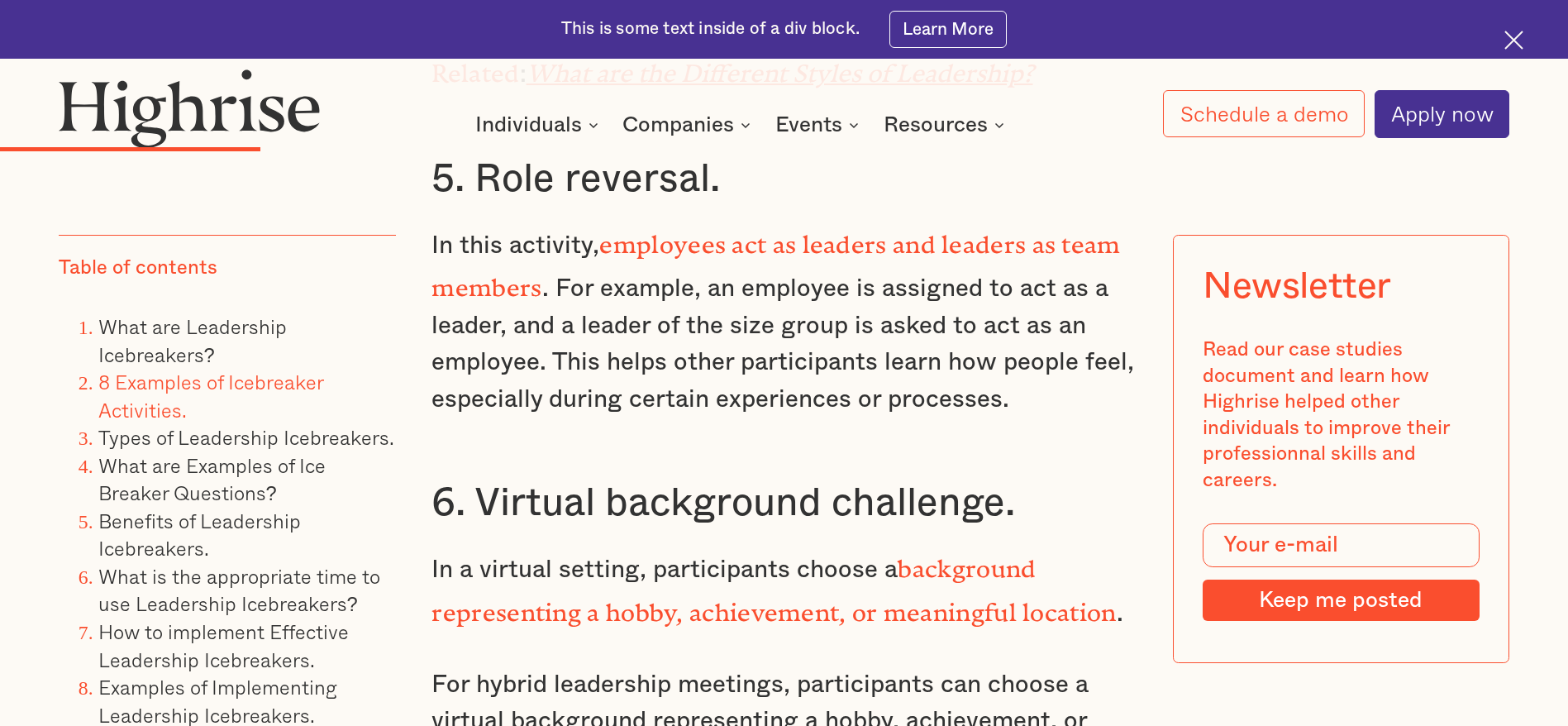 scroll, scrollTop: 6532, scrollLeft: 0, axis: vertical 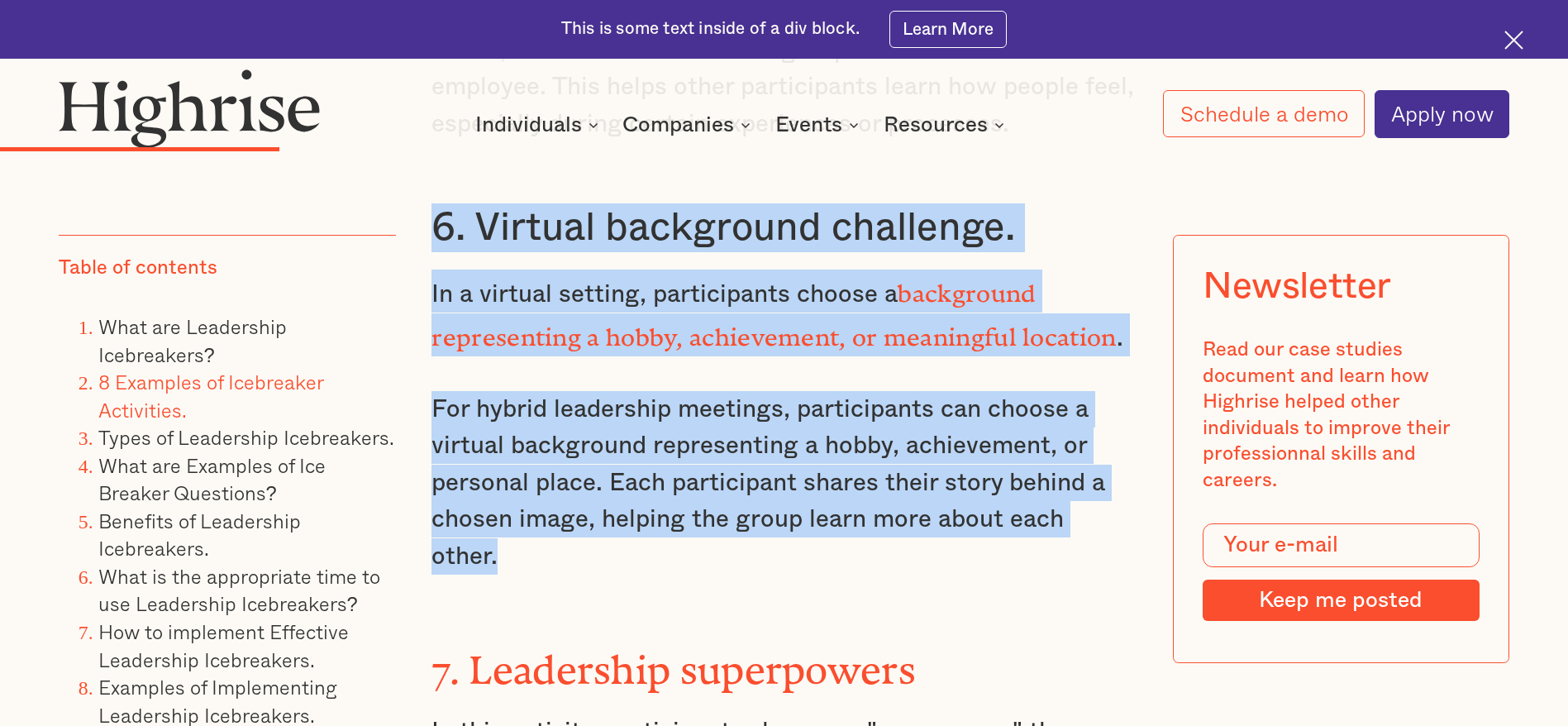drag, startPoint x: 428, startPoint y: 221, endPoint x: 1143, endPoint y: 522, distance: 775.77445 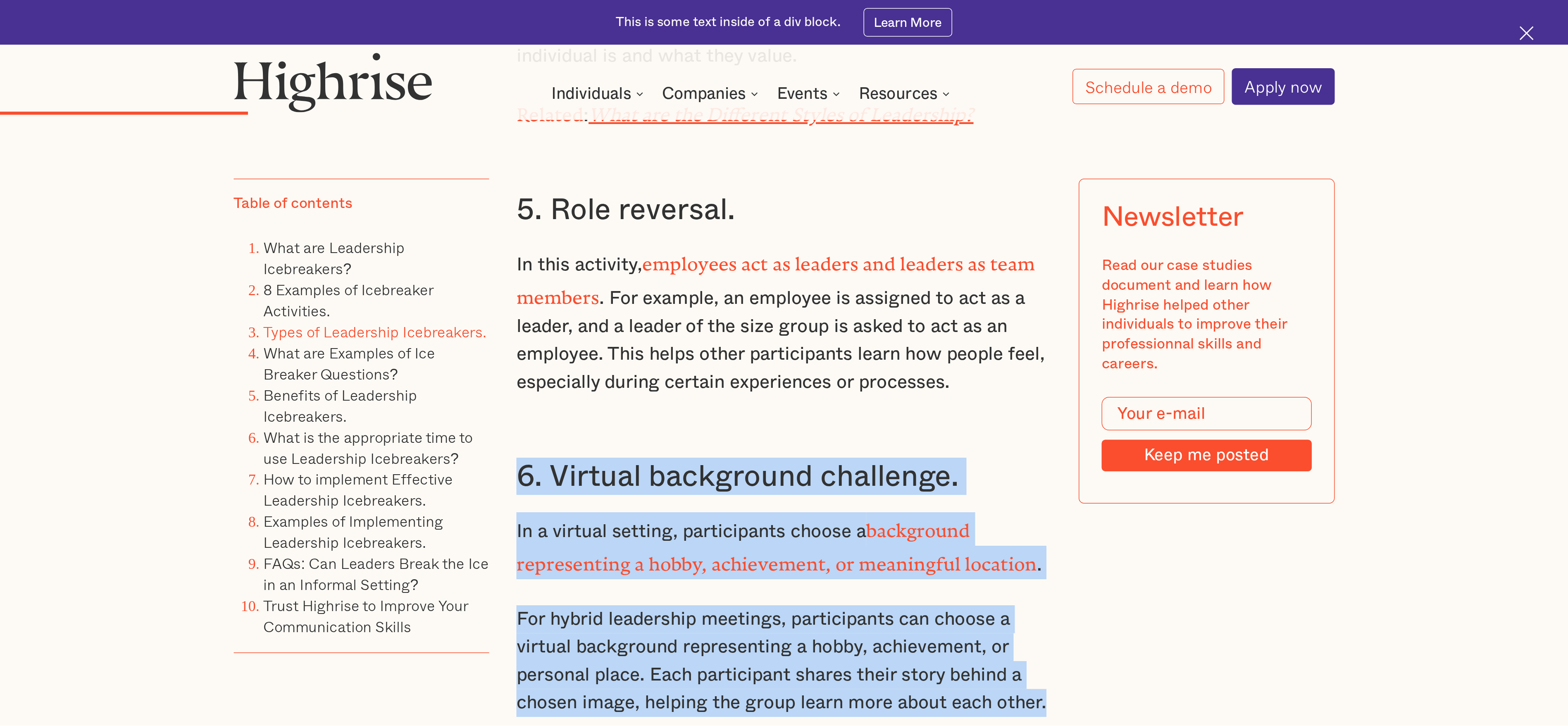 scroll, scrollTop: 3267, scrollLeft: 0, axis: vertical 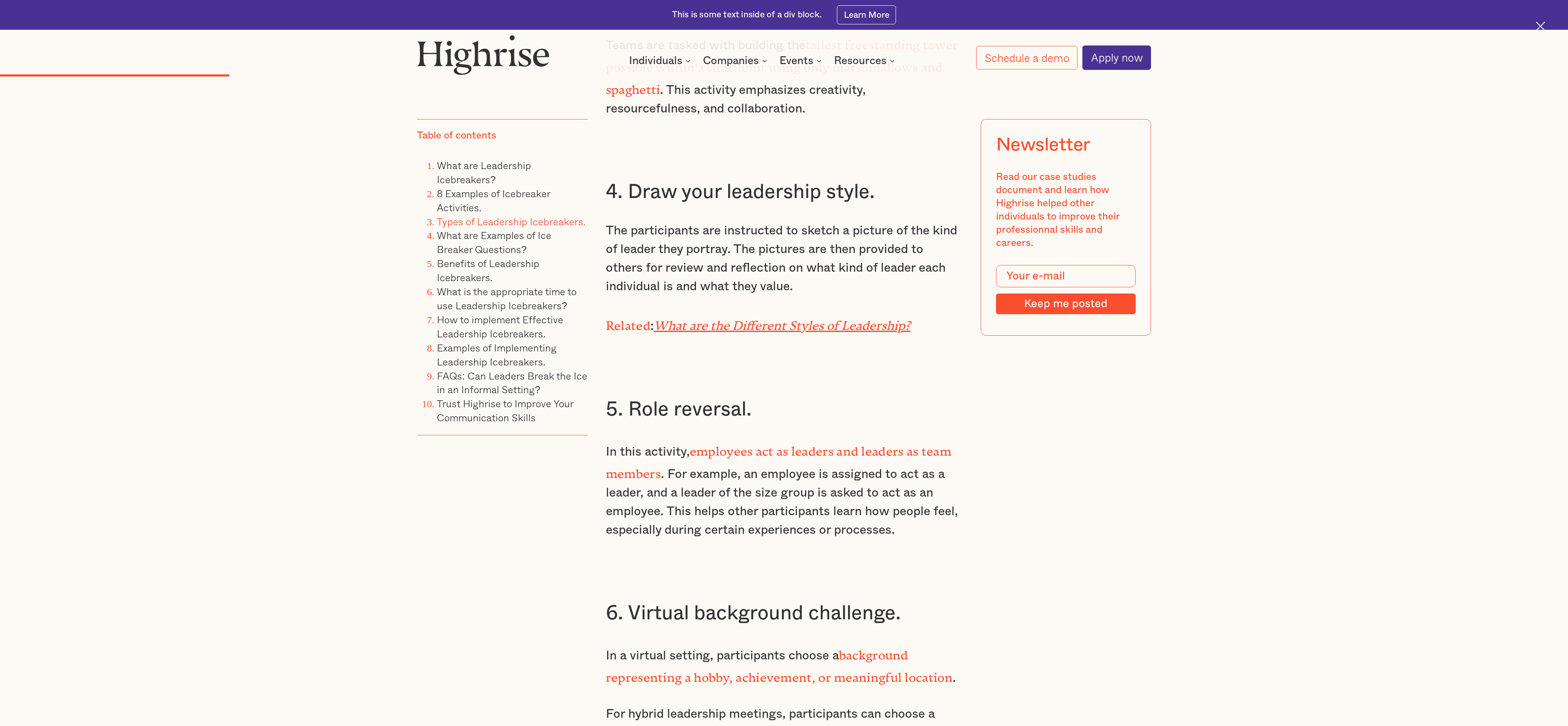click on "Have you ever been in an awkward situation that is almost palpable? In those moments, you can either embrace the awkwardness or use social skills—like icebreakers—to ease the tension. For those in leadership roles, the latter is the way to go. Why does this matter? As a leader, embracing social awkwardness may affect team dynamics and rapport. This aligns with mastery of  communication skills , which is vital for leaders who want to empower their teams. So, how do you master leadership icebreakers without inadvertently becoming awkward? Read on to learn more. Key takeaways: Leadership icebreakers break down barriers, [PERSON_NAME] trust, and create an environment for open communication, which is essential for teamwork and productive collaboration. Activities vary from problem-solving games to creativity-boosting exercises and introductions, each tailored to different team needs—such as enhancing teamwork, encouraging creativity, or breaking the ice with new members. What are Leadership Icebreakers? . ‍ :  ." at bounding box center [784, 5237] 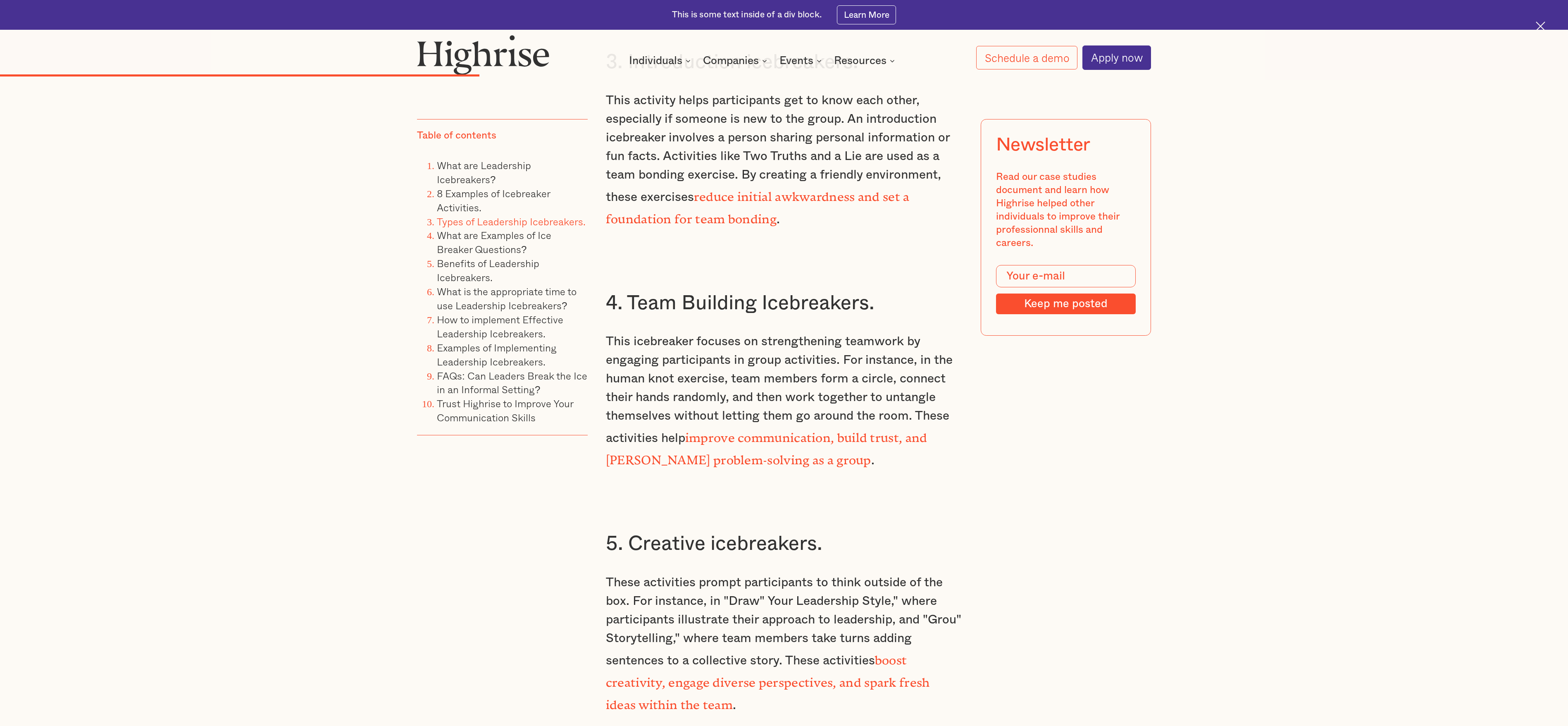 scroll, scrollTop: 5500, scrollLeft: 0, axis: vertical 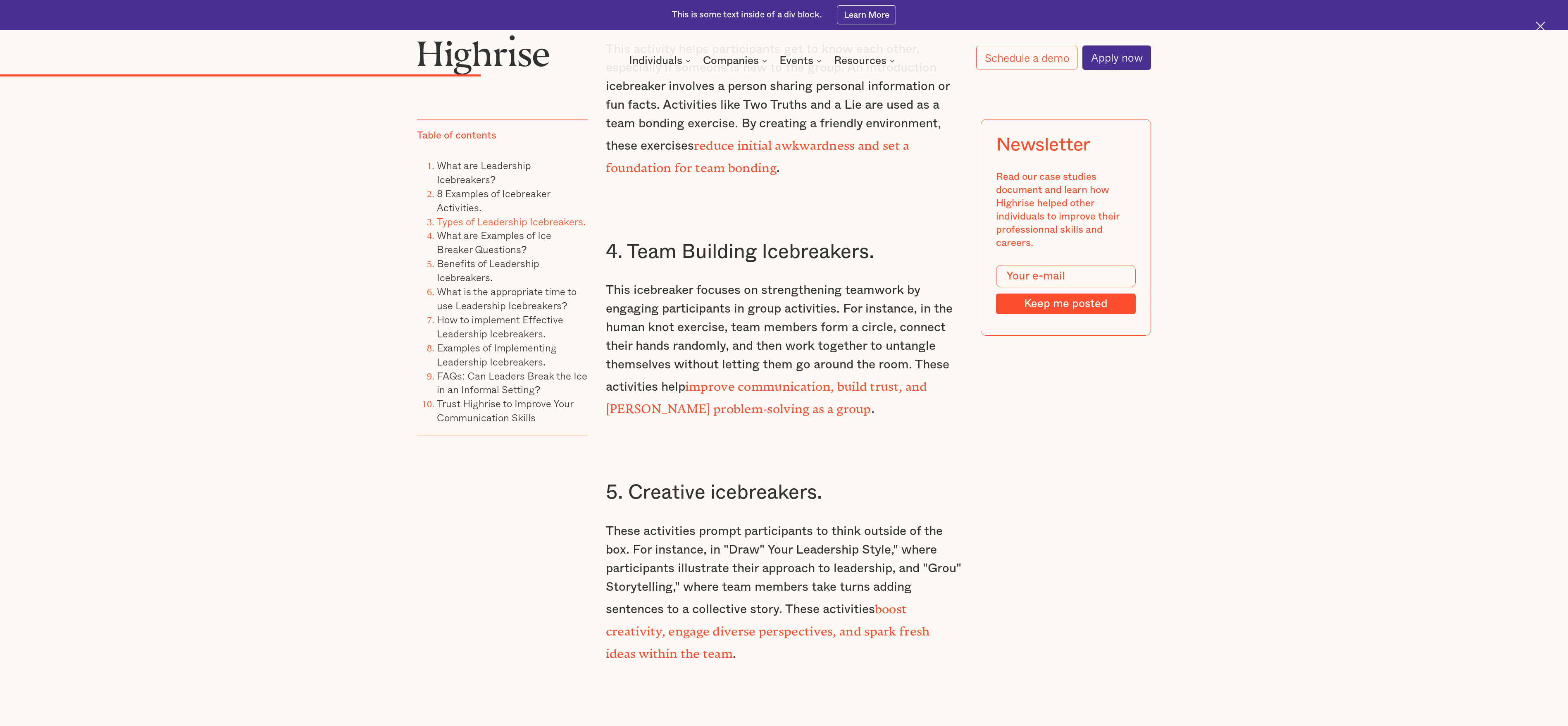 click on "boost creativity, engage diverse perspectives, and spark fresh ideas within the team" at bounding box center [768, 628] 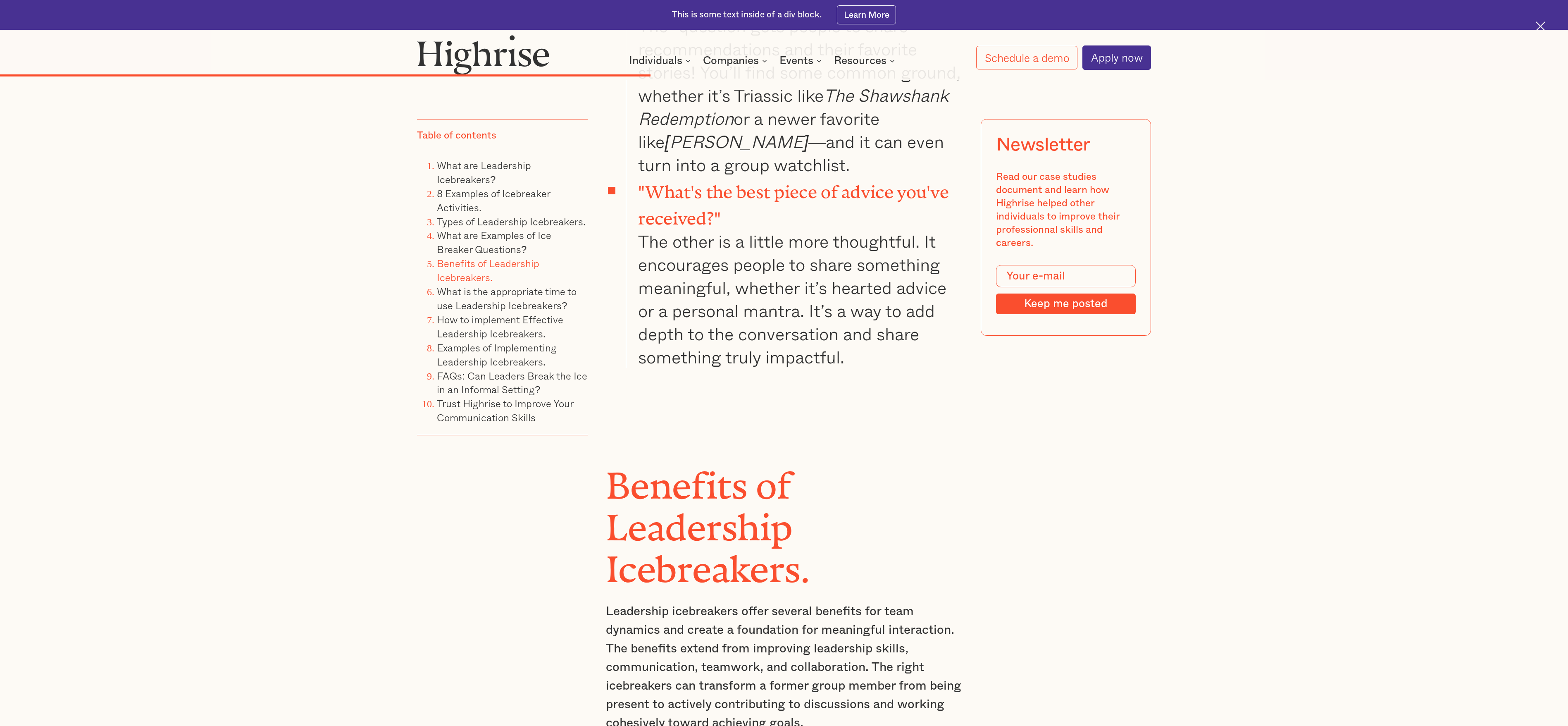 scroll, scrollTop: 7112, scrollLeft: 0, axis: vertical 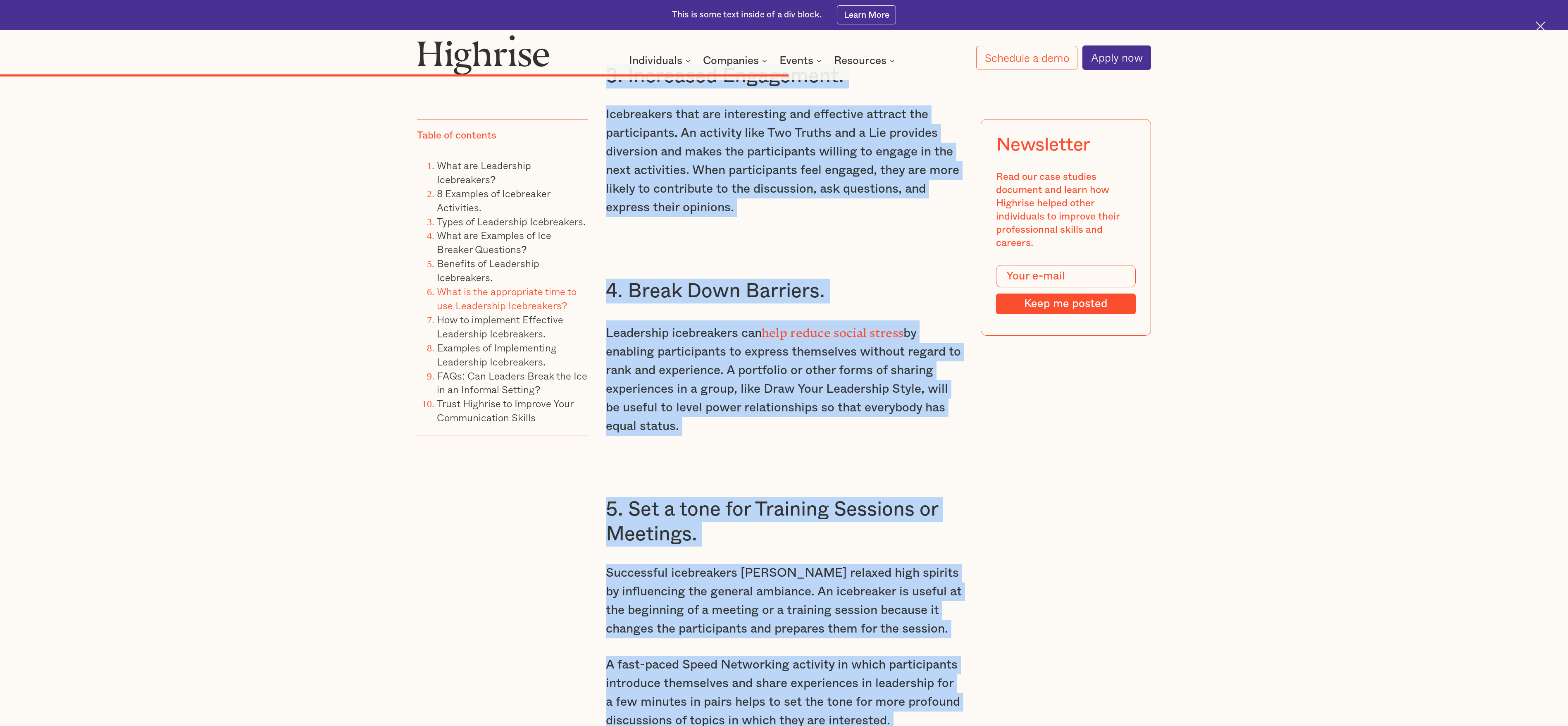 drag, startPoint x: 627, startPoint y: 438, endPoint x: 968, endPoint y: 693, distance: 425.8004 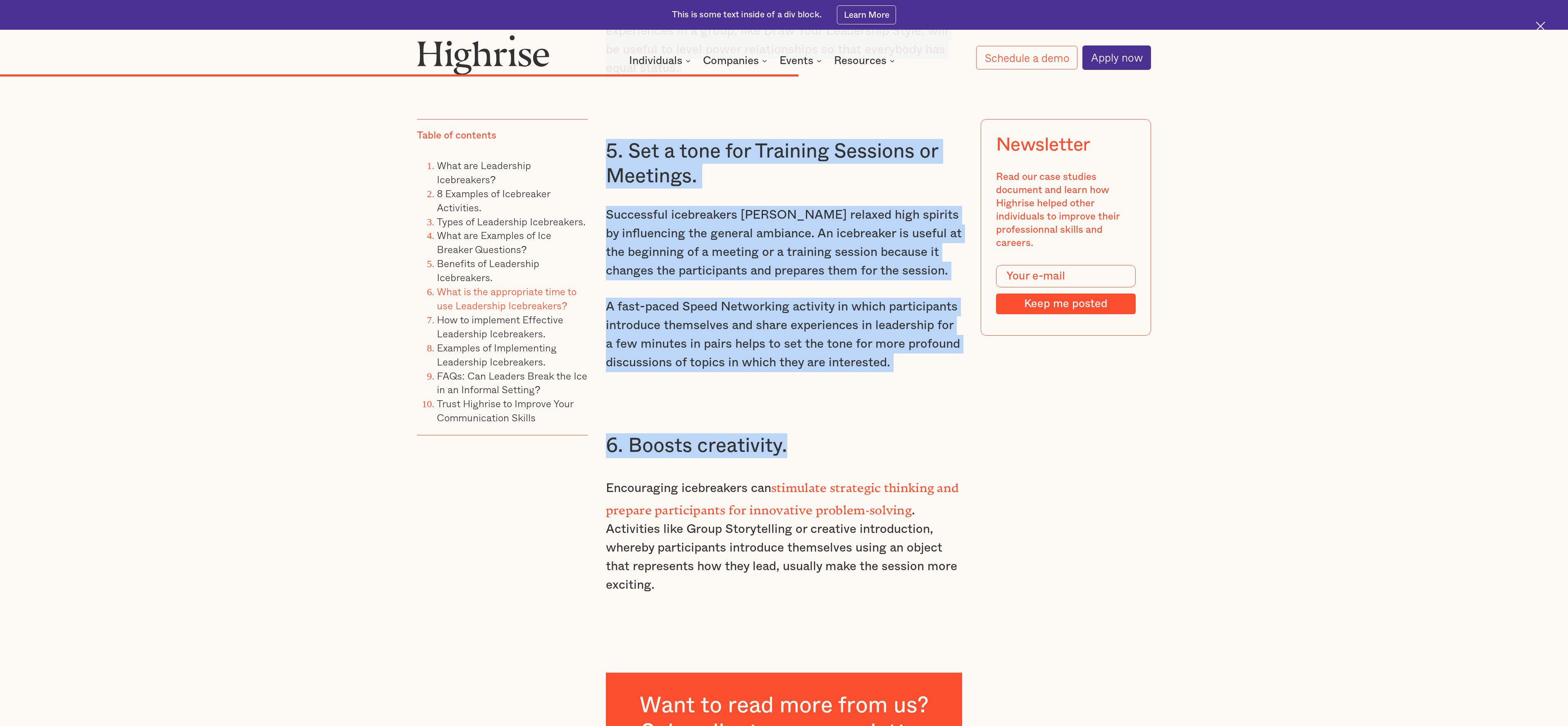 scroll, scrollTop: 8816, scrollLeft: 0, axis: vertical 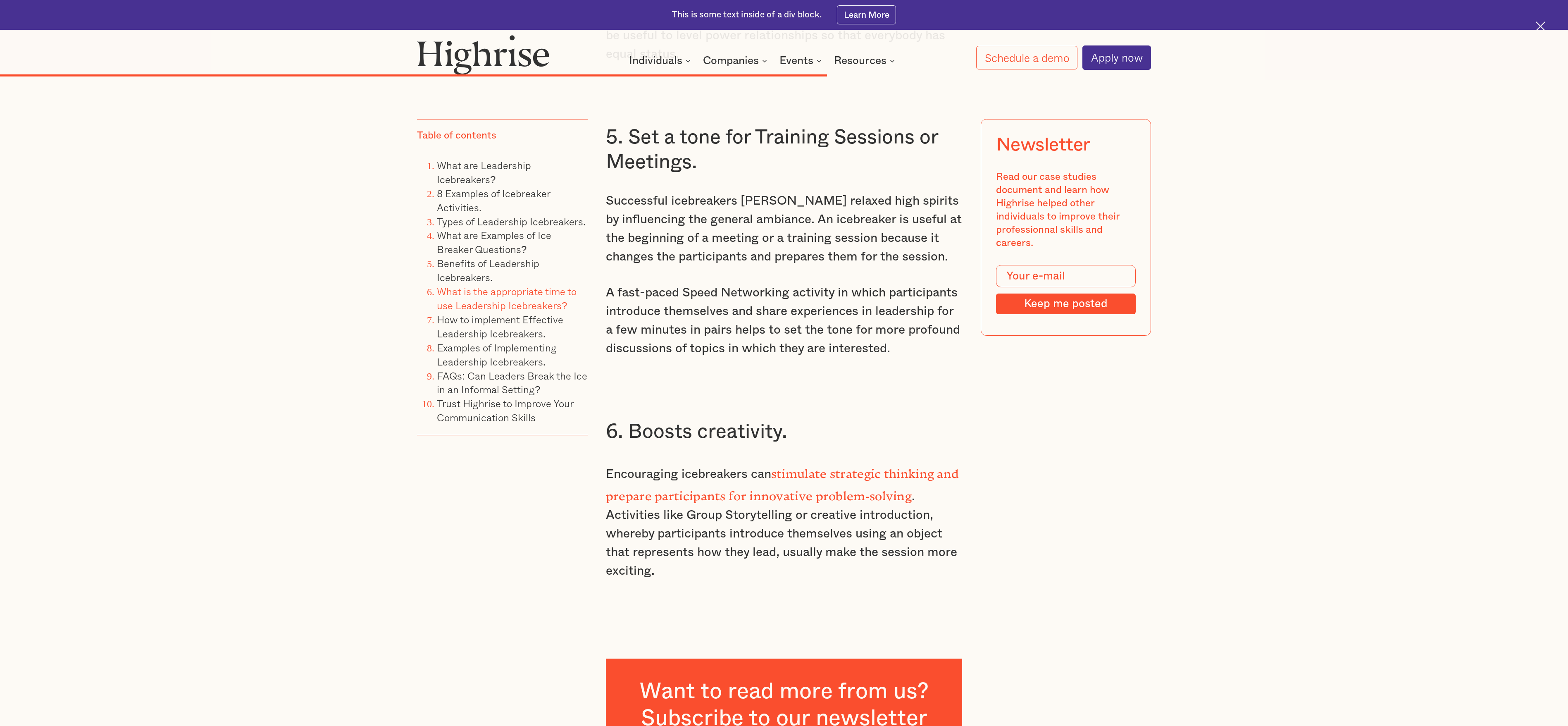 click on "Have you ever been in an awkward situation that is almost palpable? In those moments, you can either embrace the awkwardness or use social skills—like icebreakers—to ease the tension. For those in leadership roles, the latter is the way to go. Why does this matter? As a leader, embracing social awkwardness may affect team dynamics and rapport. This aligns with mastery of  communication skills , which is vital for leaders who want to empower their teams. So, how do you master leadership icebreakers without inadvertently becoming awkward? Read on to learn more. Key takeaways: Leadership icebreakers break down barriers, [PERSON_NAME] trust, and create an environment for open communication, which is essential for teamwork and productive collaboration. Activities vary from problem-solving games to creativity-boosting exercises and introductions, each tailored to different team needs—such as enhancing teamwork, encouraging creativity, or breaking the ice with new members. What are Leadership Icebreakers? . ‍ :  ." at bounding box center (784, -312) 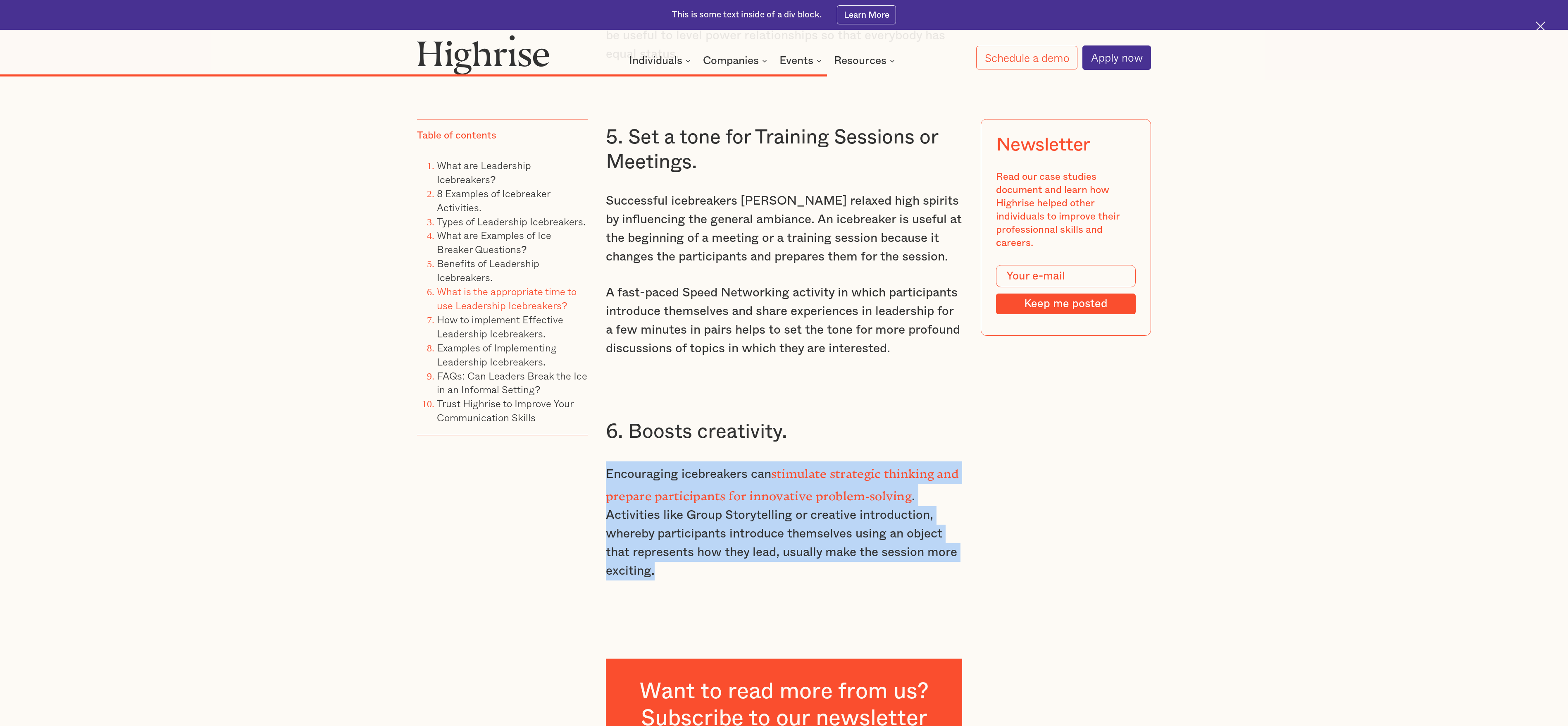 drag, startPoint x: 666, startPoint y: 530, endPoint x: 584, endPoint y: 433, distance: 127.01575 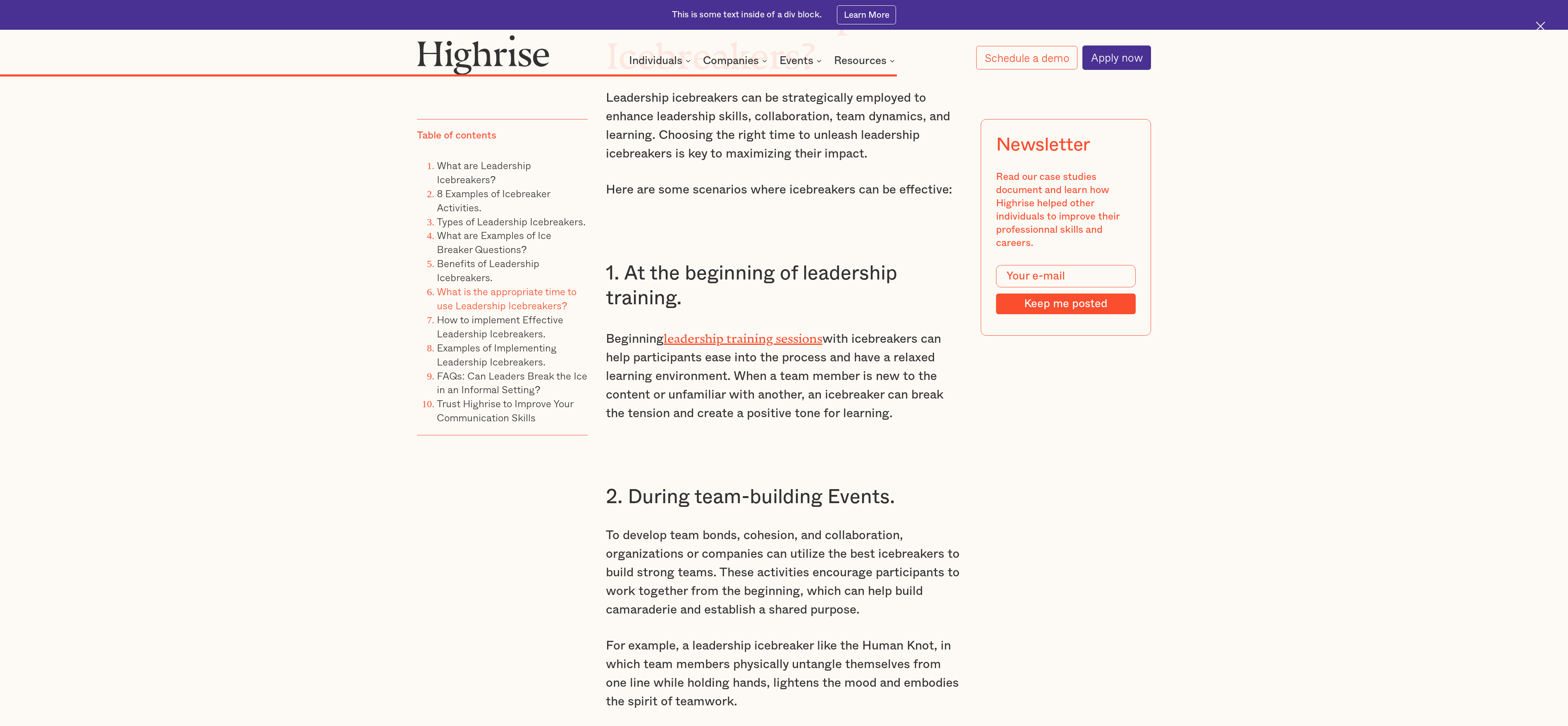 scroll, scrollTop: 10057, scrollLeft: 0, axis: vertical 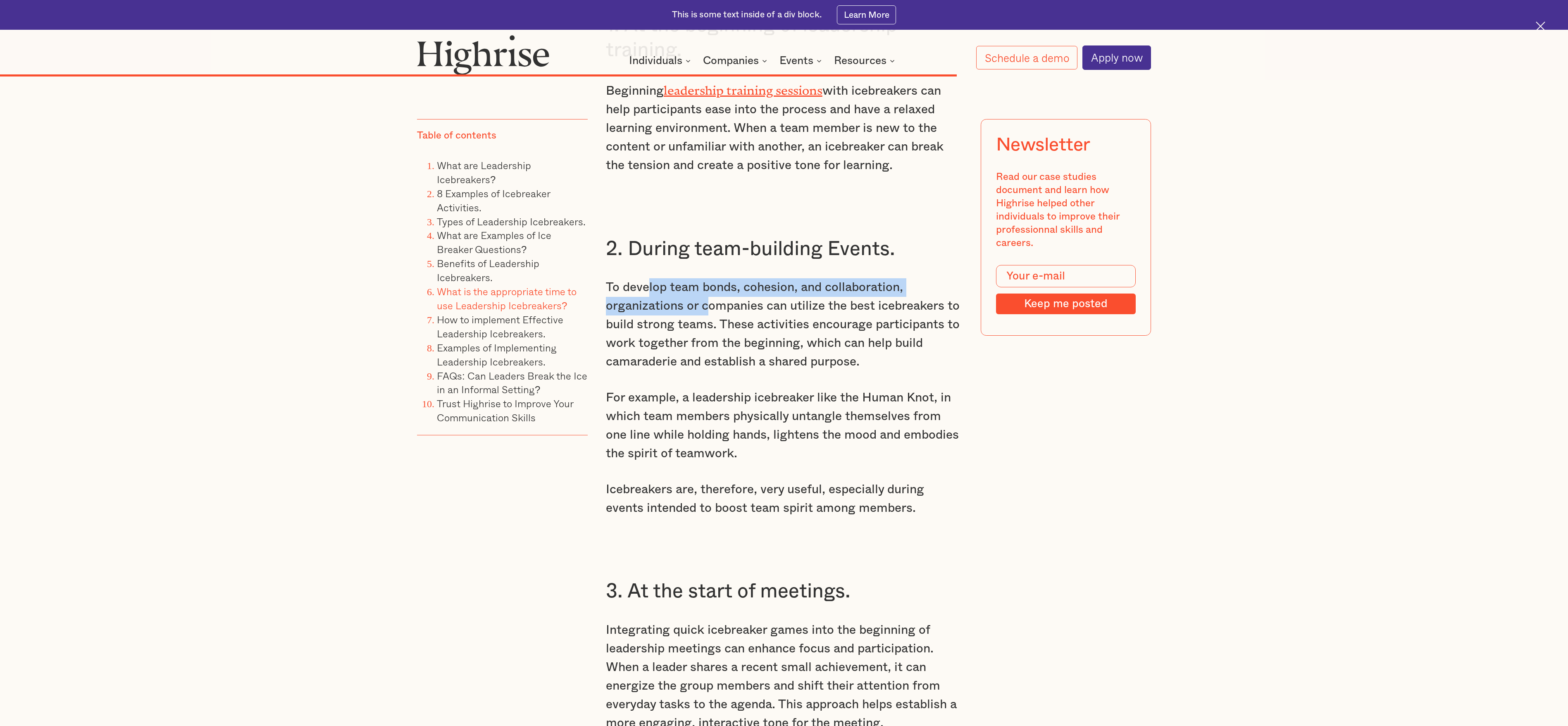 drag, startPoint x: 646, startPoint y: 240, endPoint x: 709, endPoint y: 265, distance: 67.77905 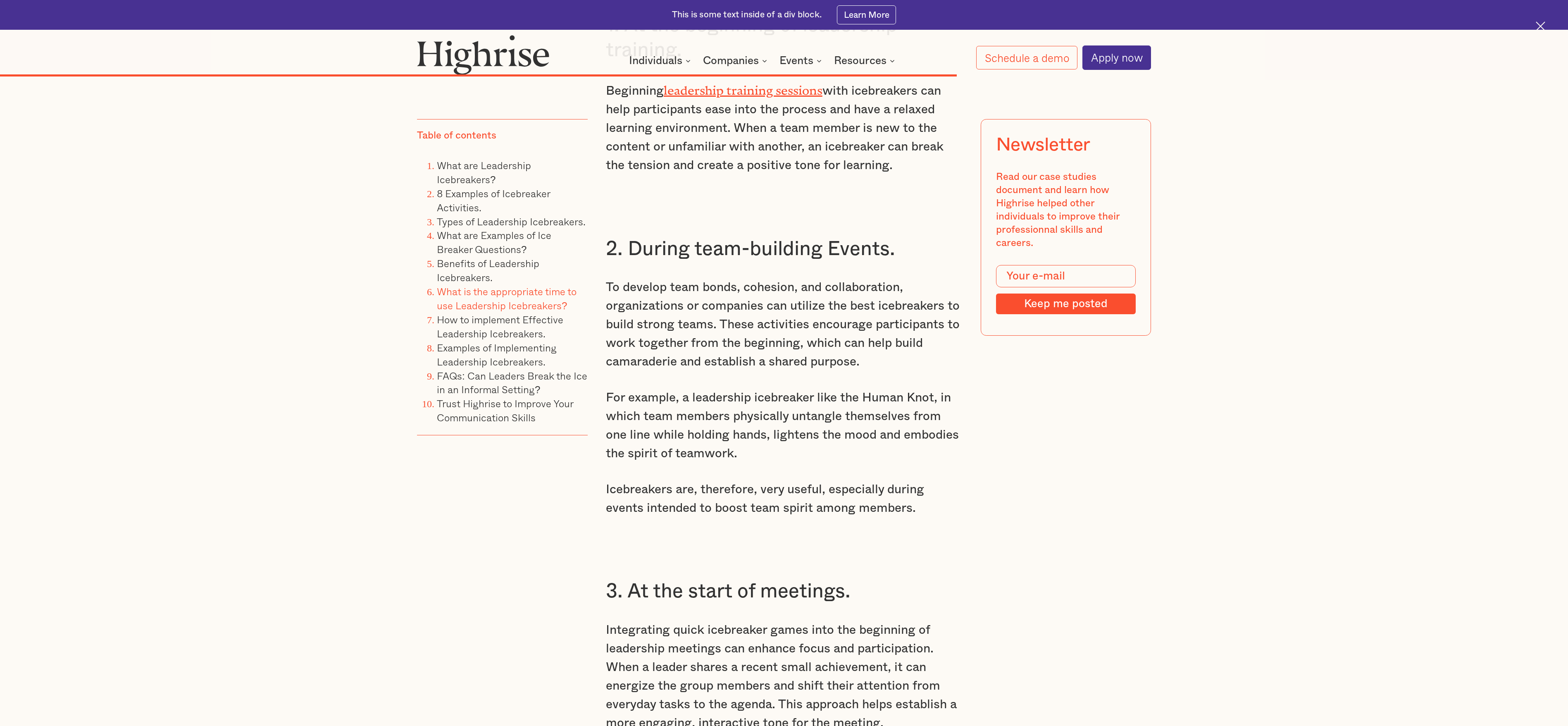 click on "To develop team bonds, cohesion, and collaboration, organizations or companies can utilize the best icebreakers to build strong teams. These activities encourage participants to work together from the beginning, which can help build camaraderie and establish a shared purpose." at bounding box center [784, 325] 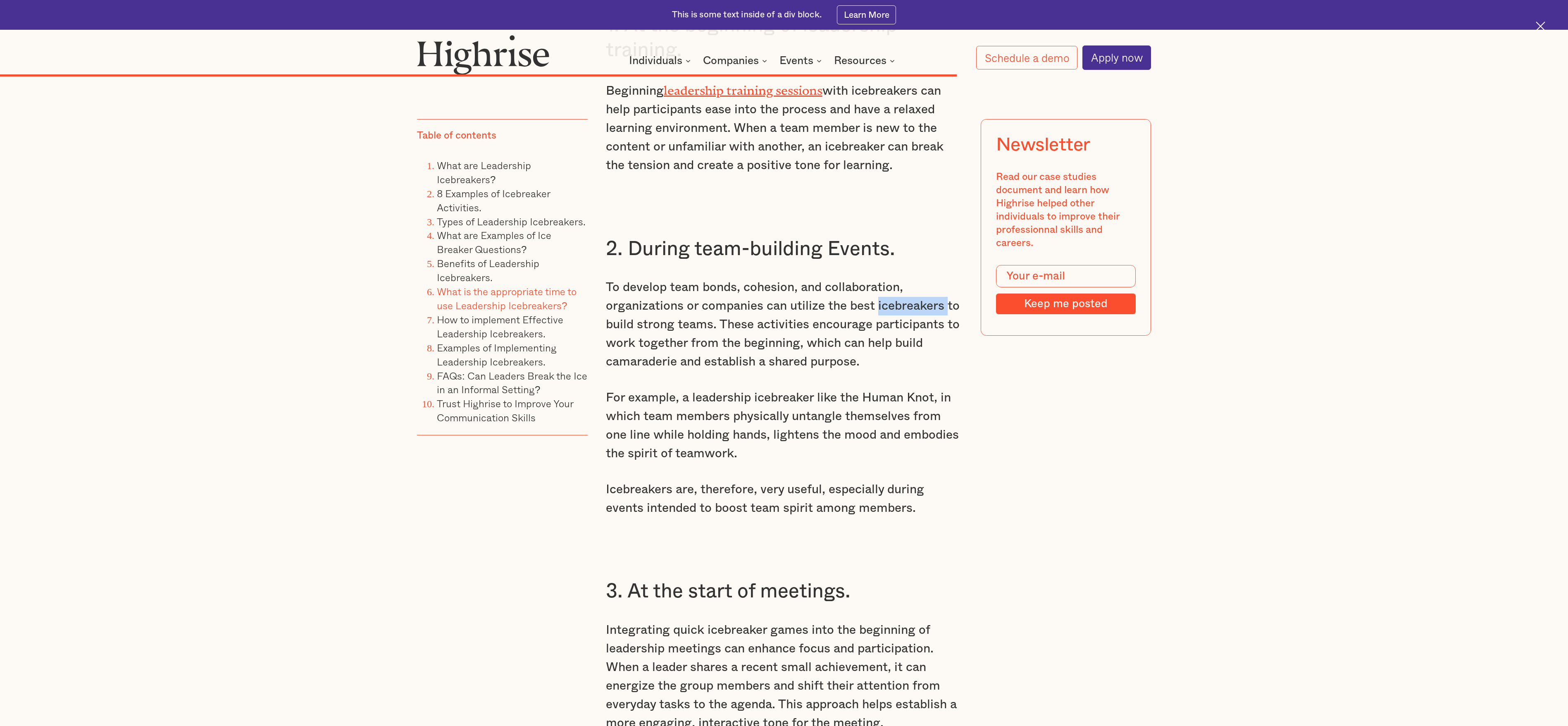 click on "To develop team bonds, cohesion, and collaboration, organizations or companies can utilize the best icebreakers to build strong teams. These activities encourage participants to work together from the beginning, which can help build camaraderie and establish a shared purpose." at bounding box center (784, 325) 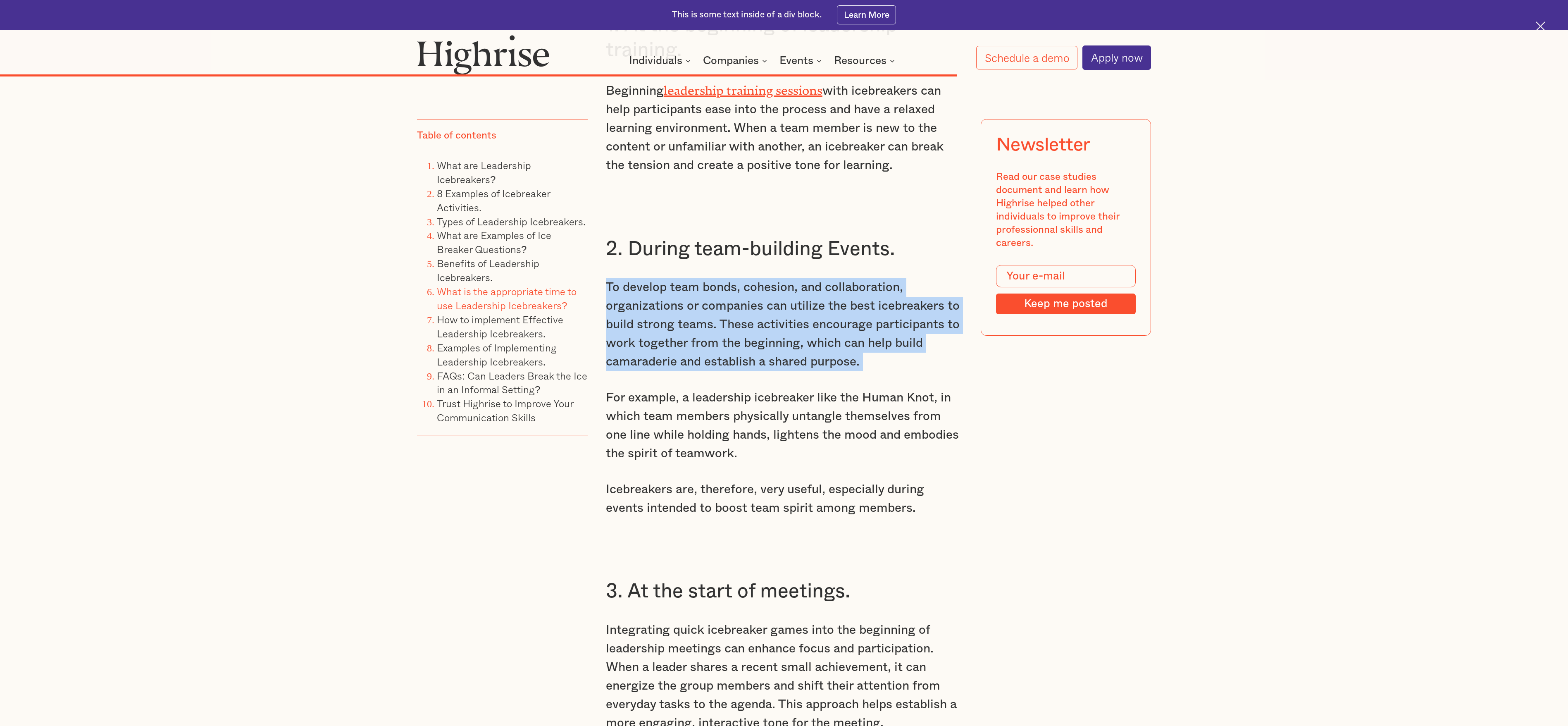 click on "To develop team bonds, cohesion, and collaboration, organizations or companies can utilize the best icebreakers to build strong teams. These activities encourage participants to work together from the beginning, which can help build camaraderie and establish a shared purpose." at bounding box center [784, 325] 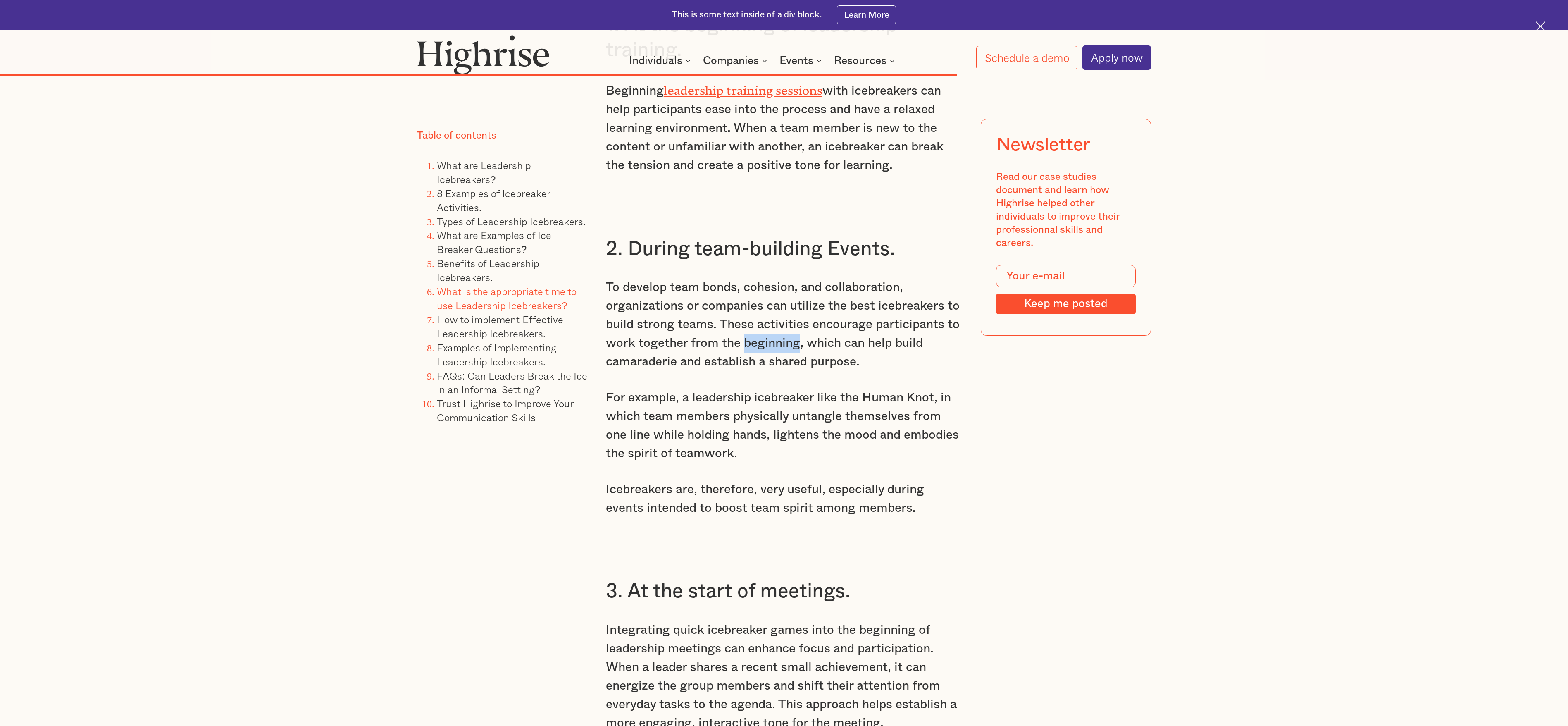 click on "To develop team bonds, cohesion, and collaboration, organizations or companies can utilize the best icebreakers to build strong teams. These activities encourage participants to work together from the beginning, which can help build camaraderie and establish a shared purpose." at bounding box center [784, 325] 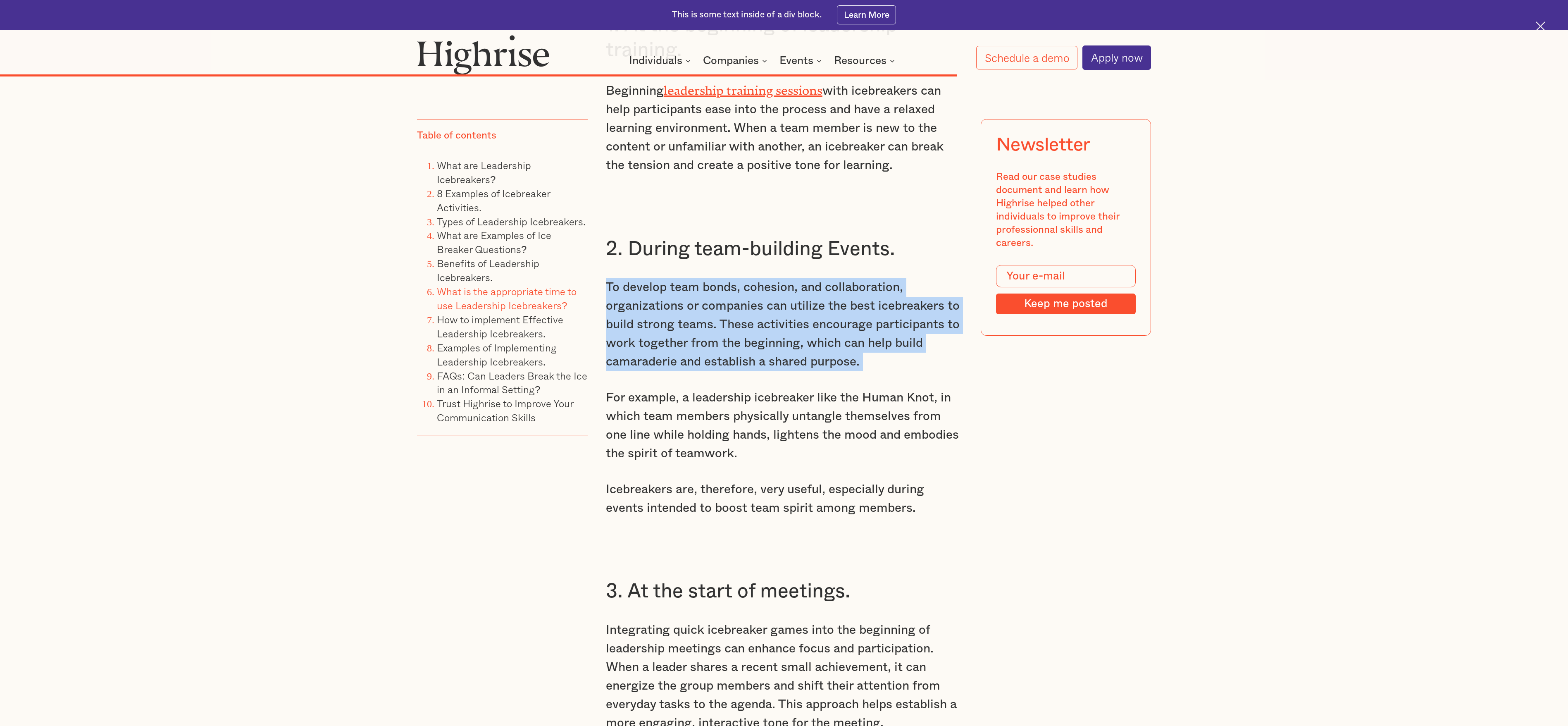 click on "To develop team bonds, cohesion, and collaboration, organizations or companies can utilize the best icebreakers to build strong teams. These activities encourage participants to work together from the beginning, which can help build camaraderie and establish a shared purpose." at bounding box center (784, 325) 